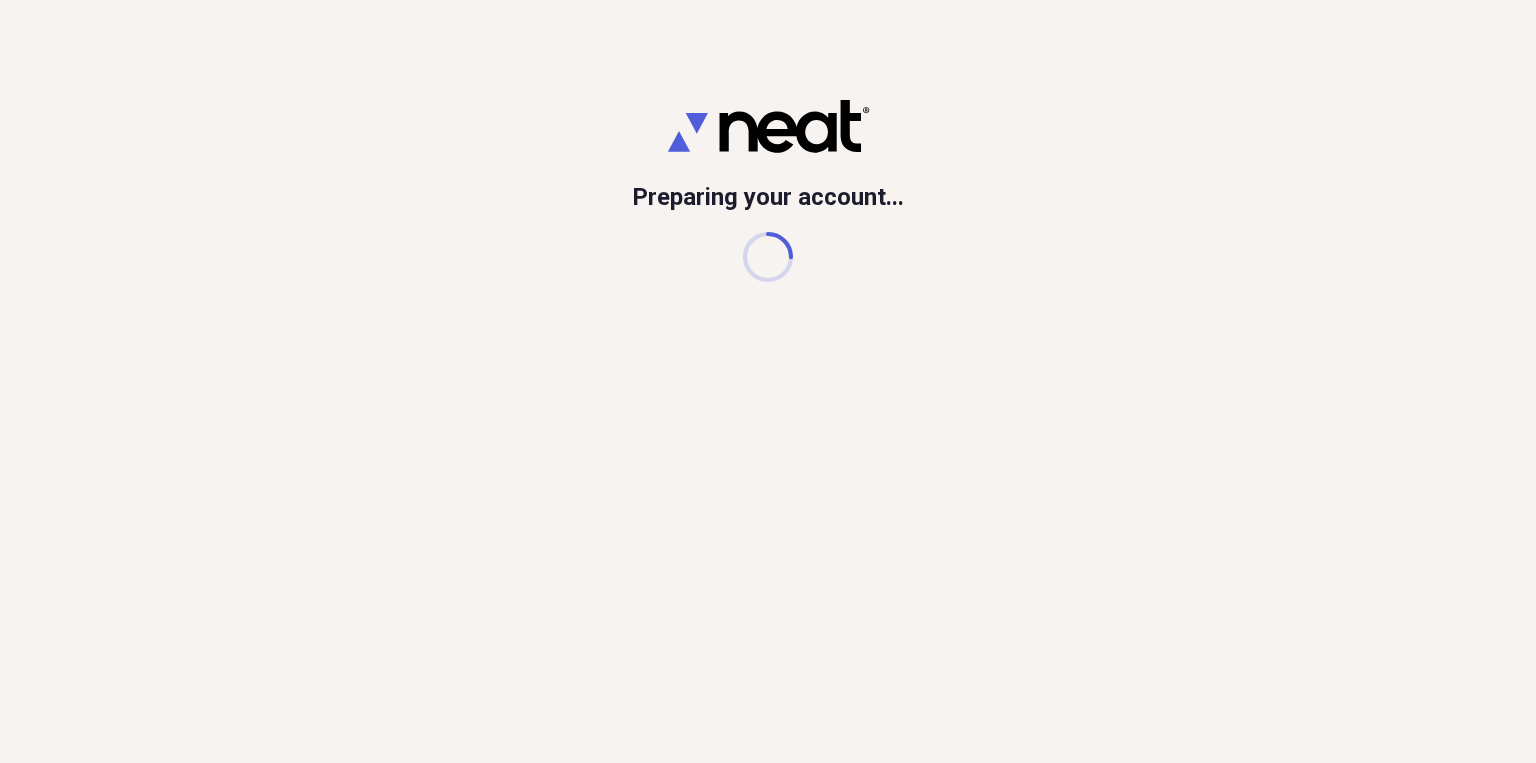 scroll, scrollTop: 0, scrollLeft: 0, axis: both 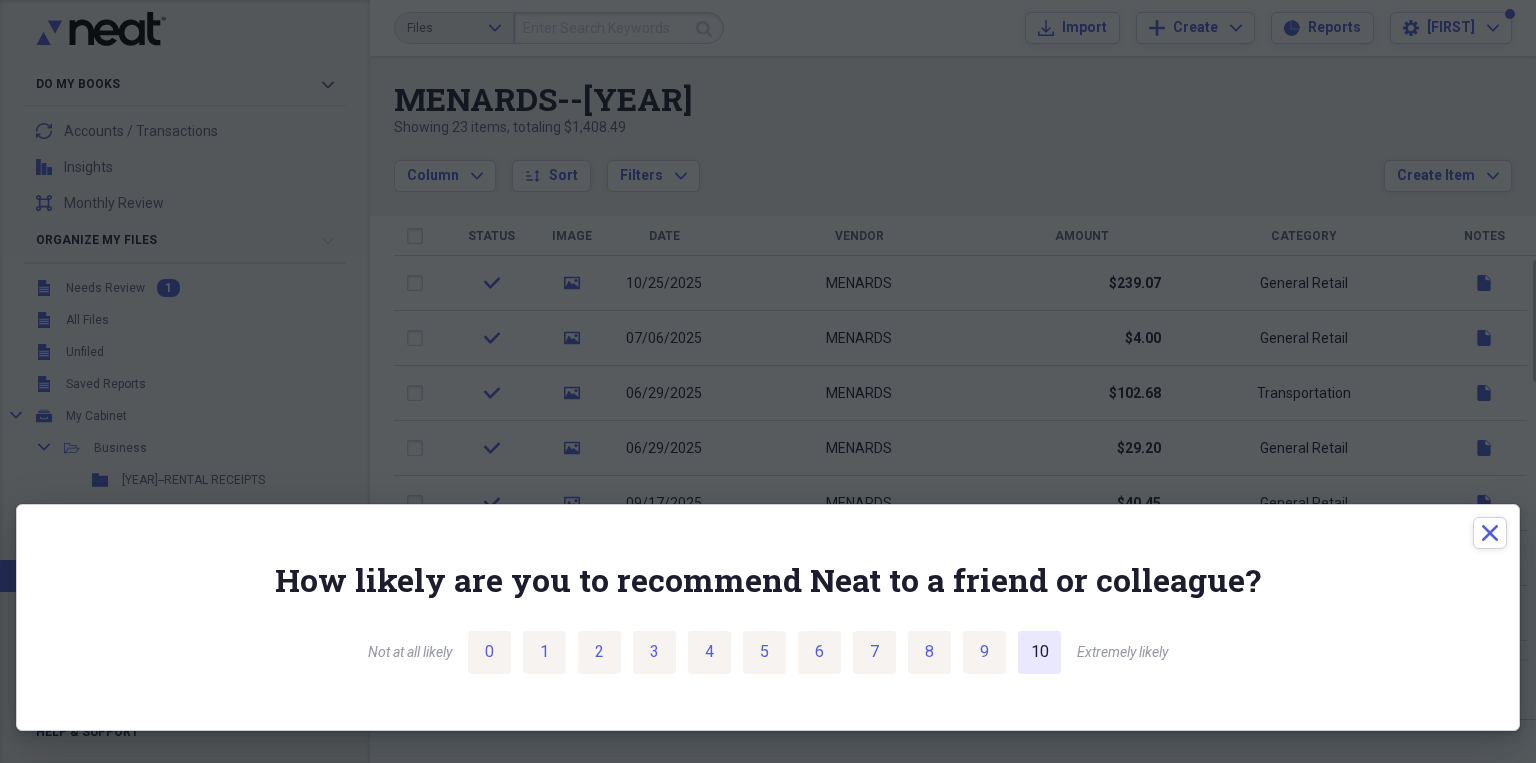 click on "10" at bounding box center (1040, 652) 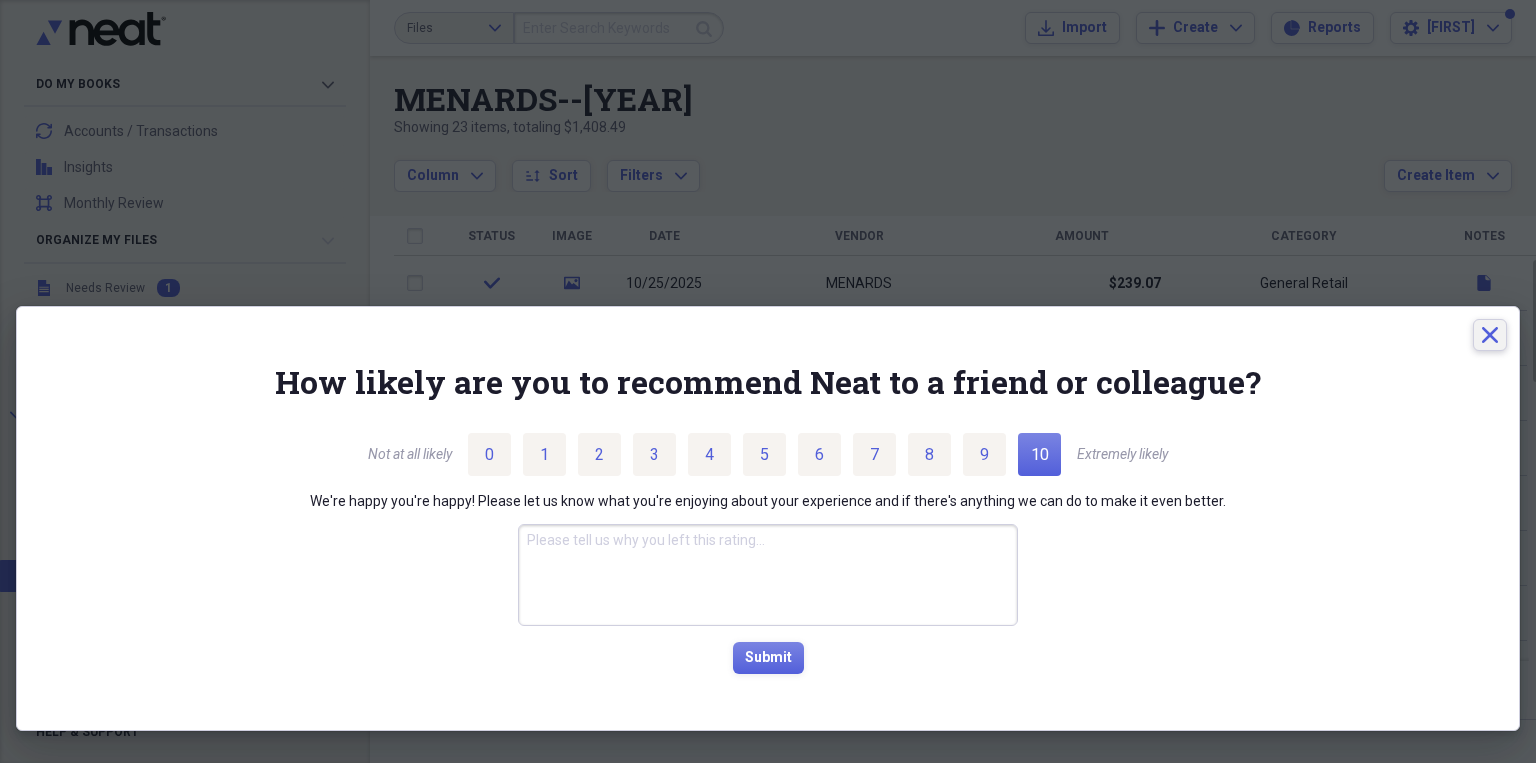 click 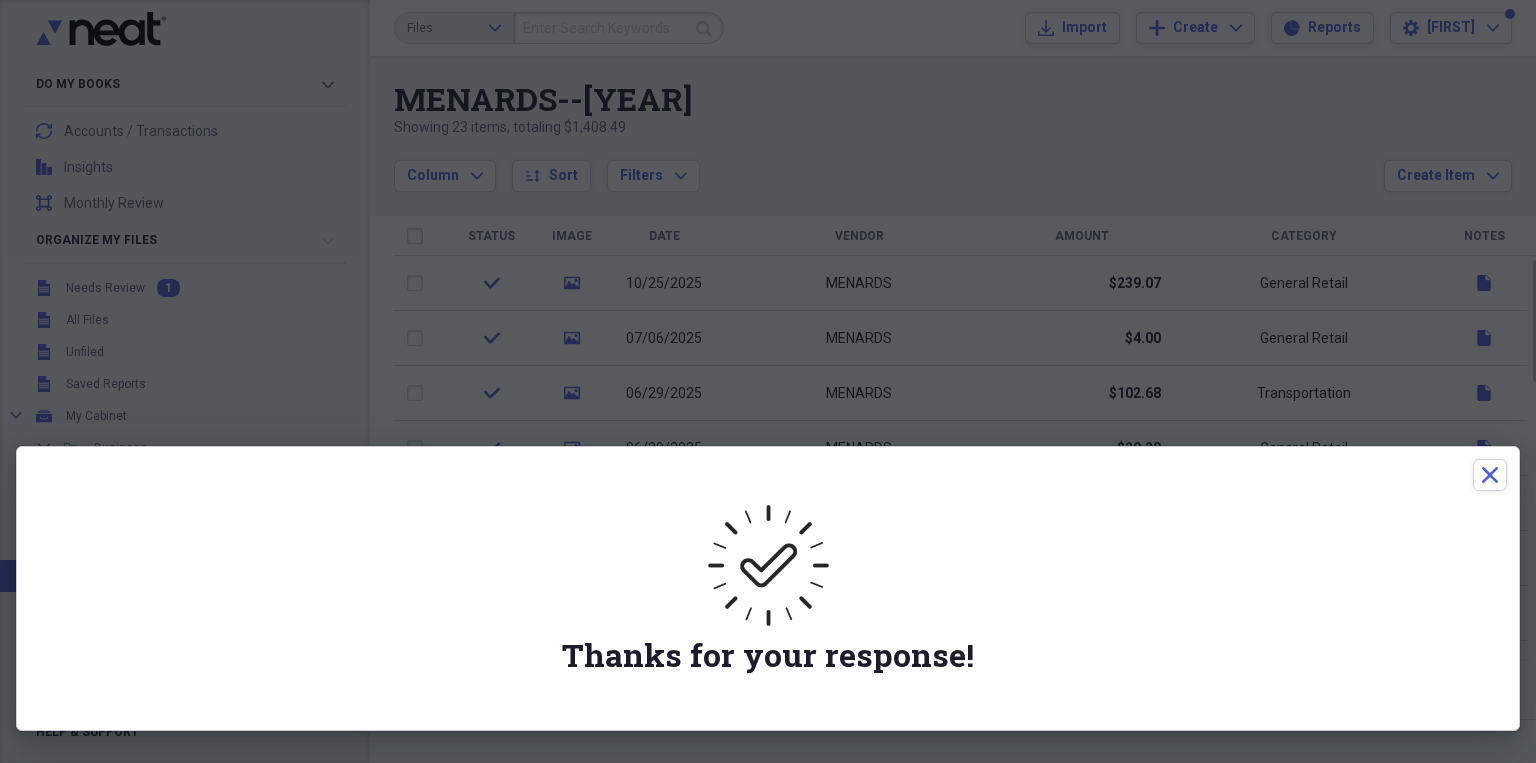 click at bounding box center [768, 381] 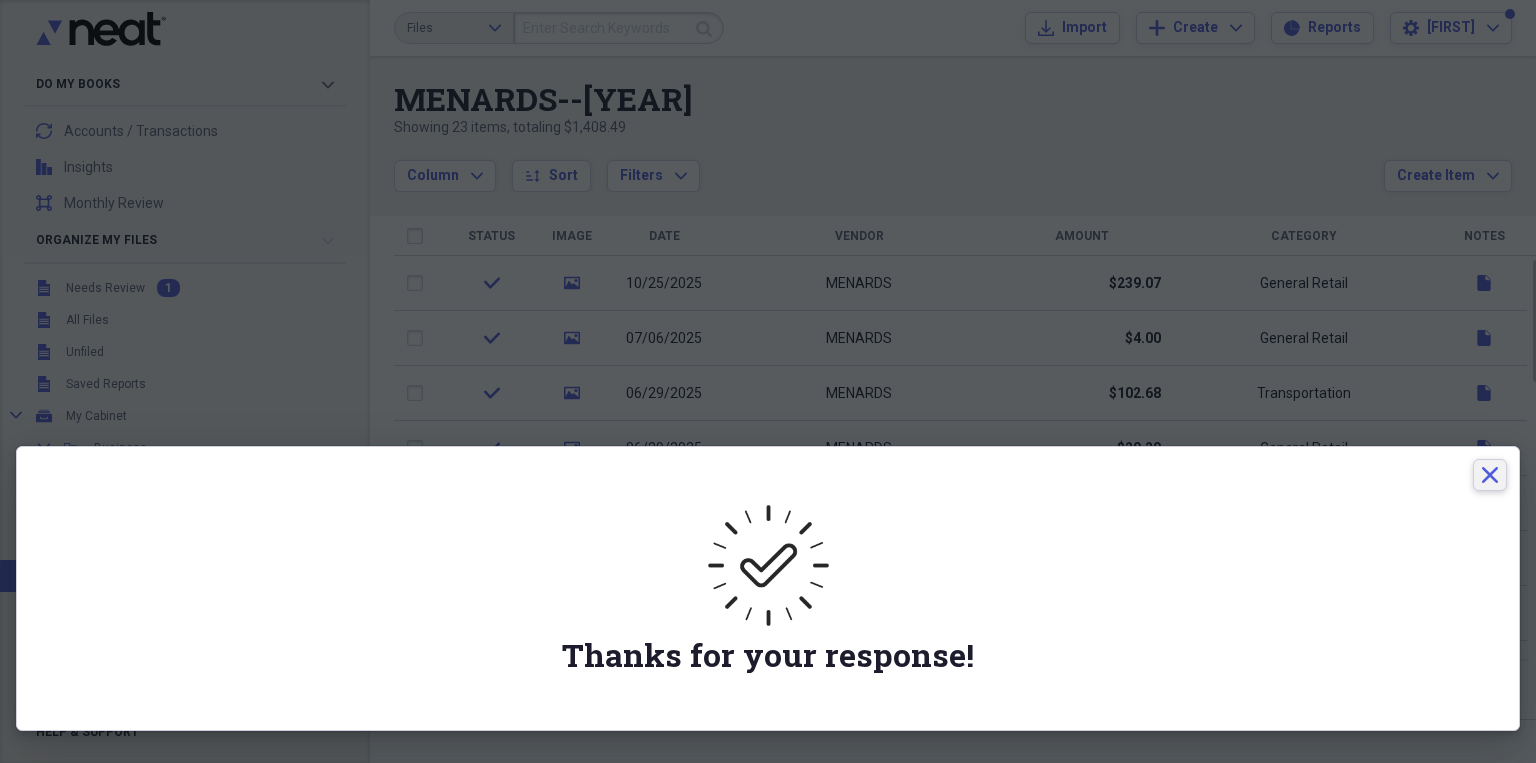 click on "Close" at bounding box center [1490, 475] 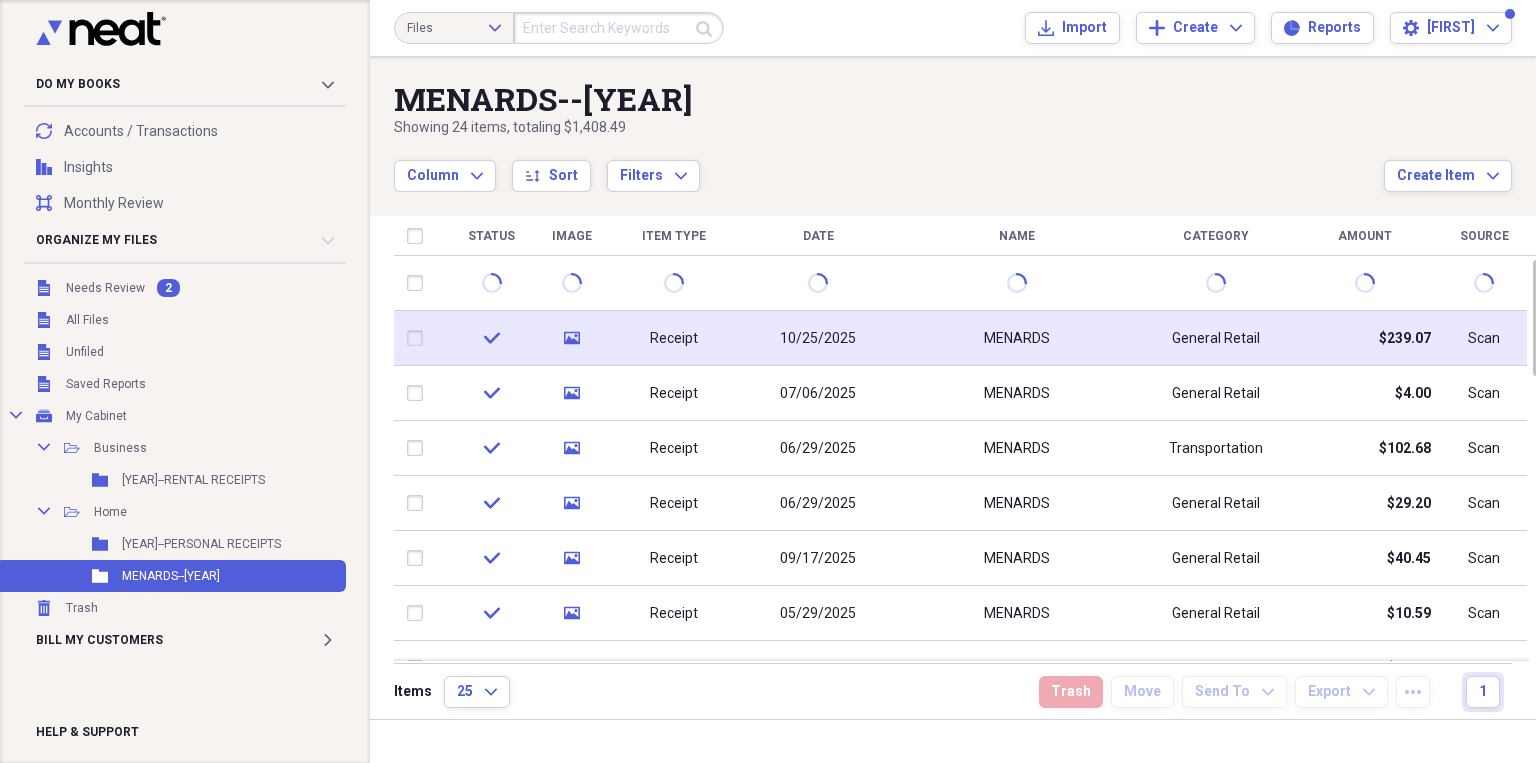 click on "10/25/2025" at bounding box center [818, 339] 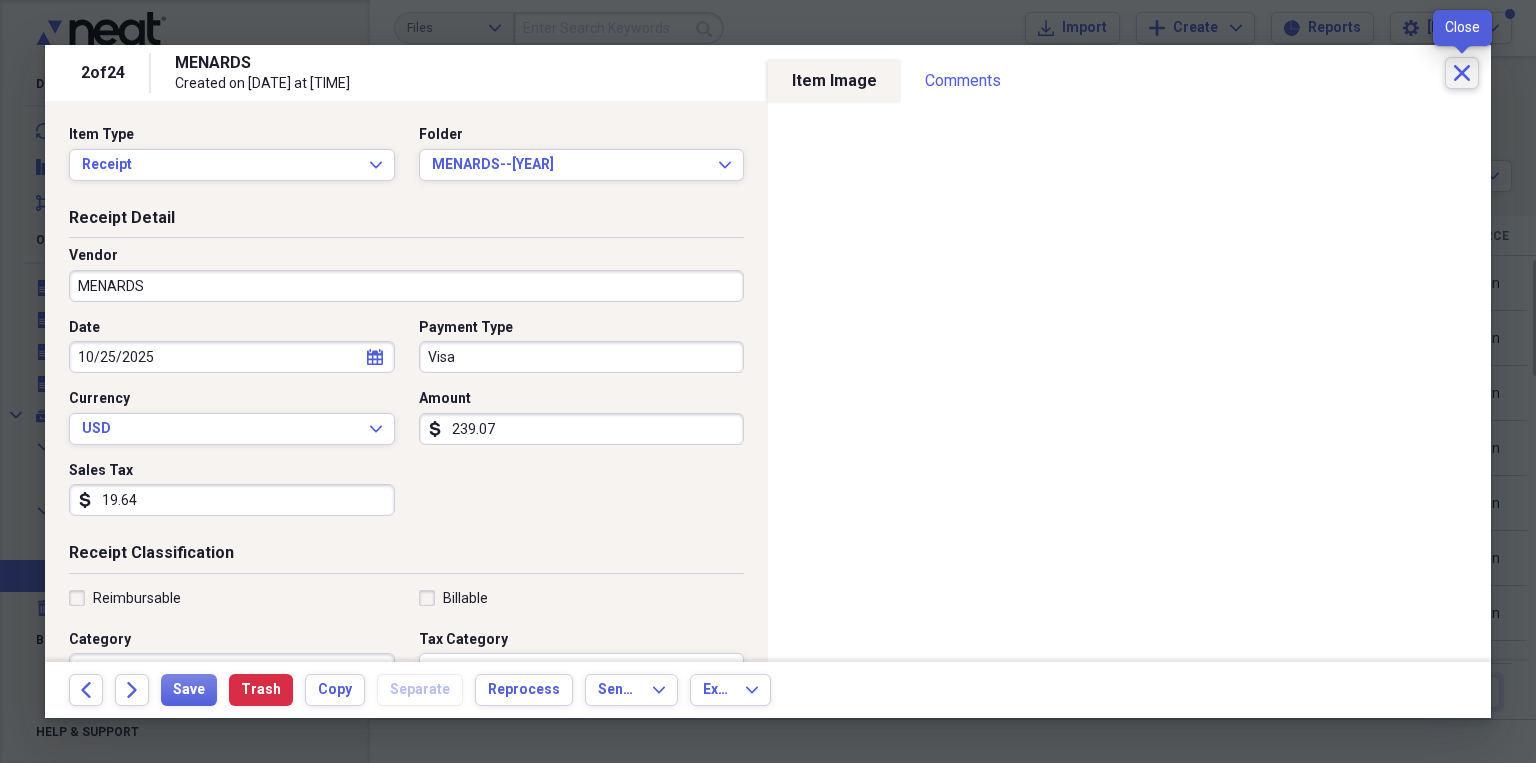 click on "Close" at bounding box center [1462, 73] 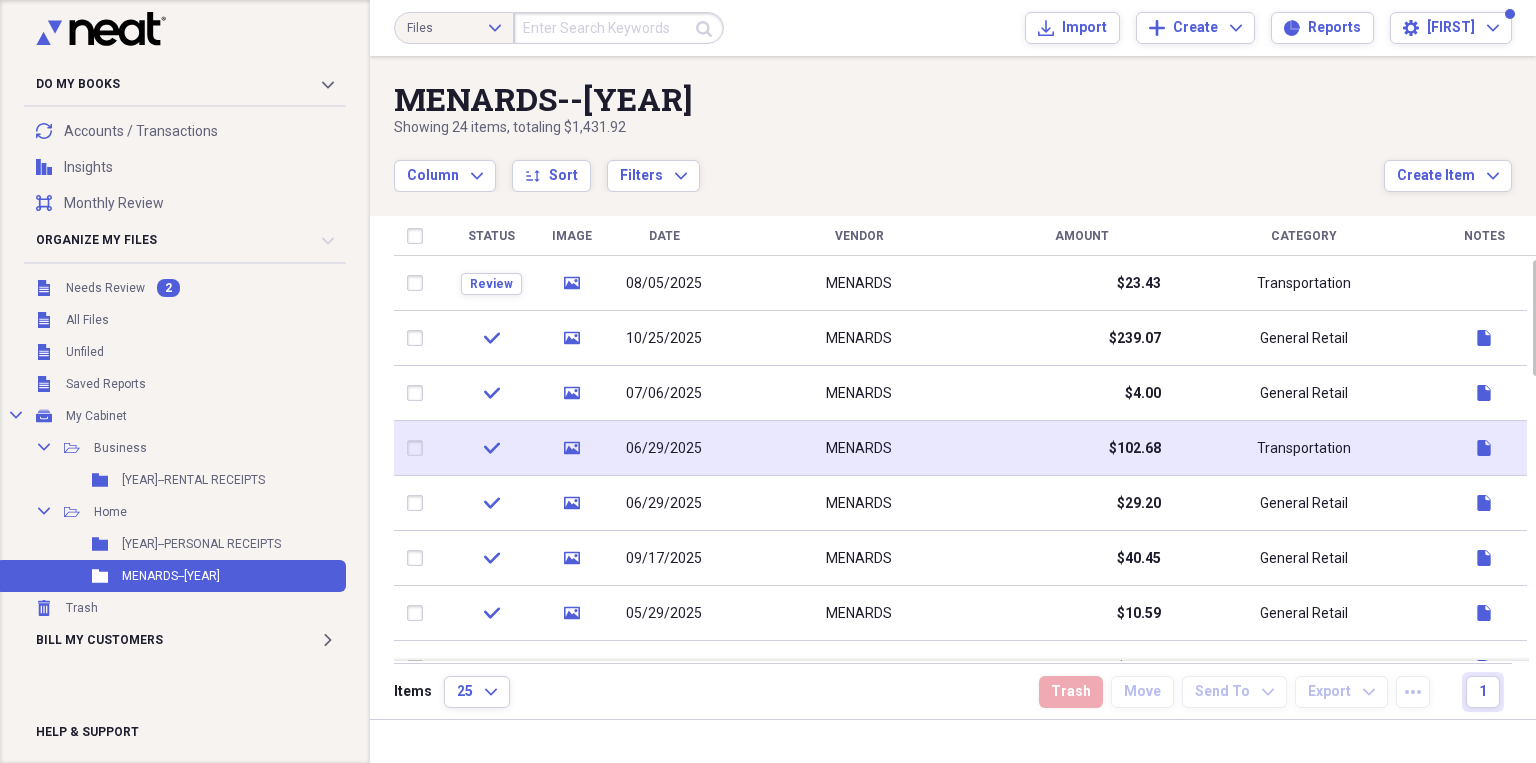 click on "MENARDS" at bounding box center (859, 448) 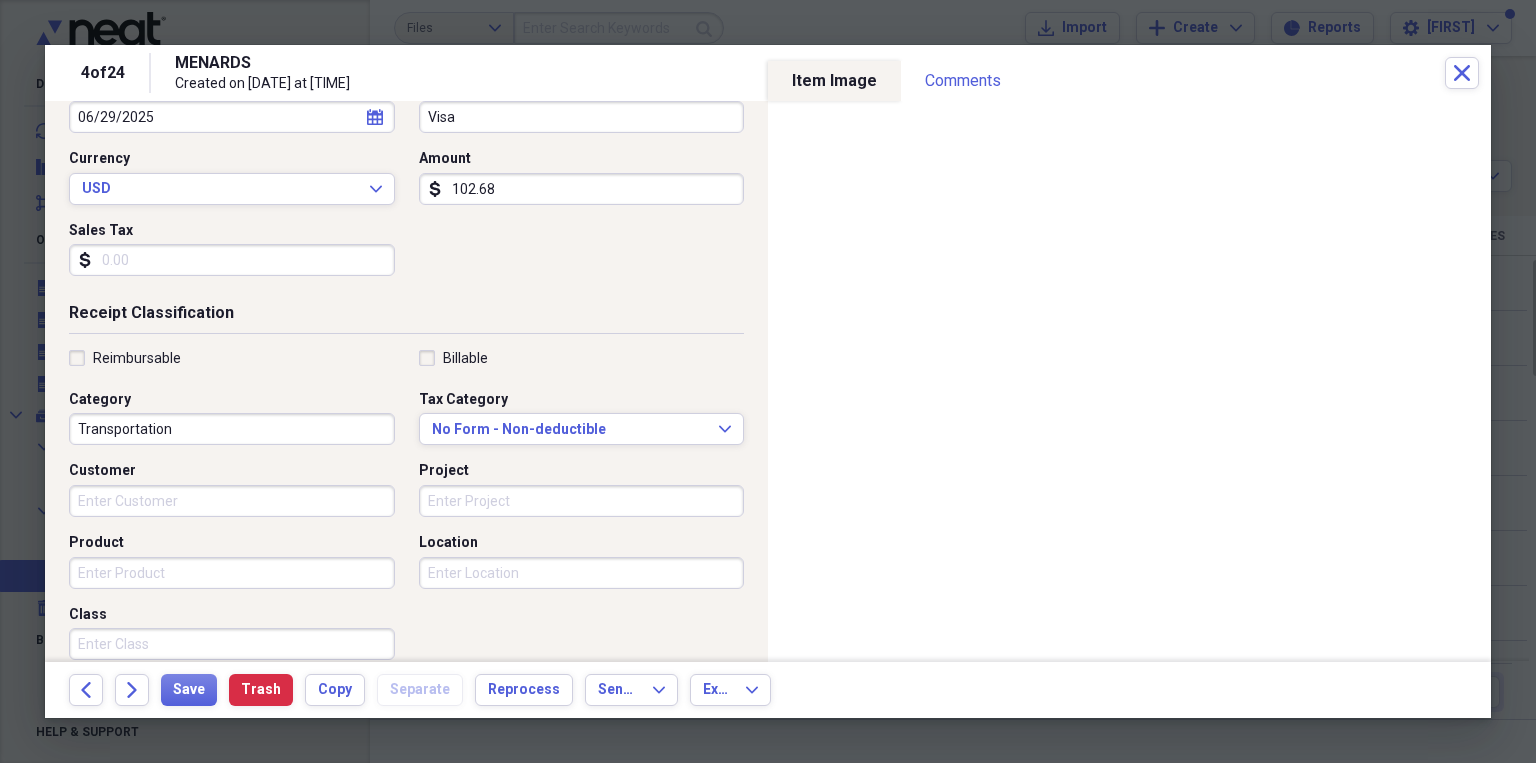 scroll, scrollTop: 320, scrollLeft: 0, axis: vertical 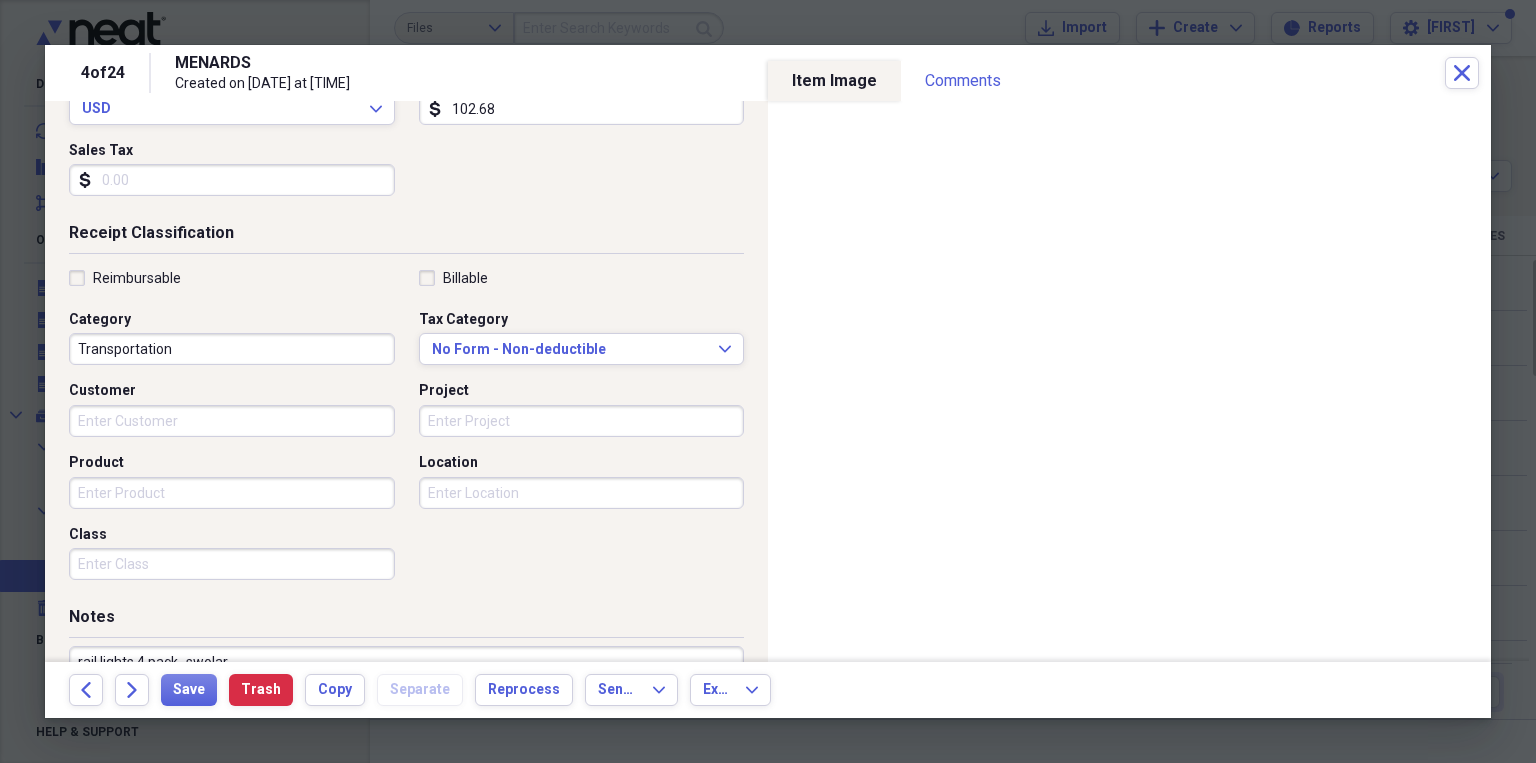 click on "Transportation" at bounding box center [232, 349] 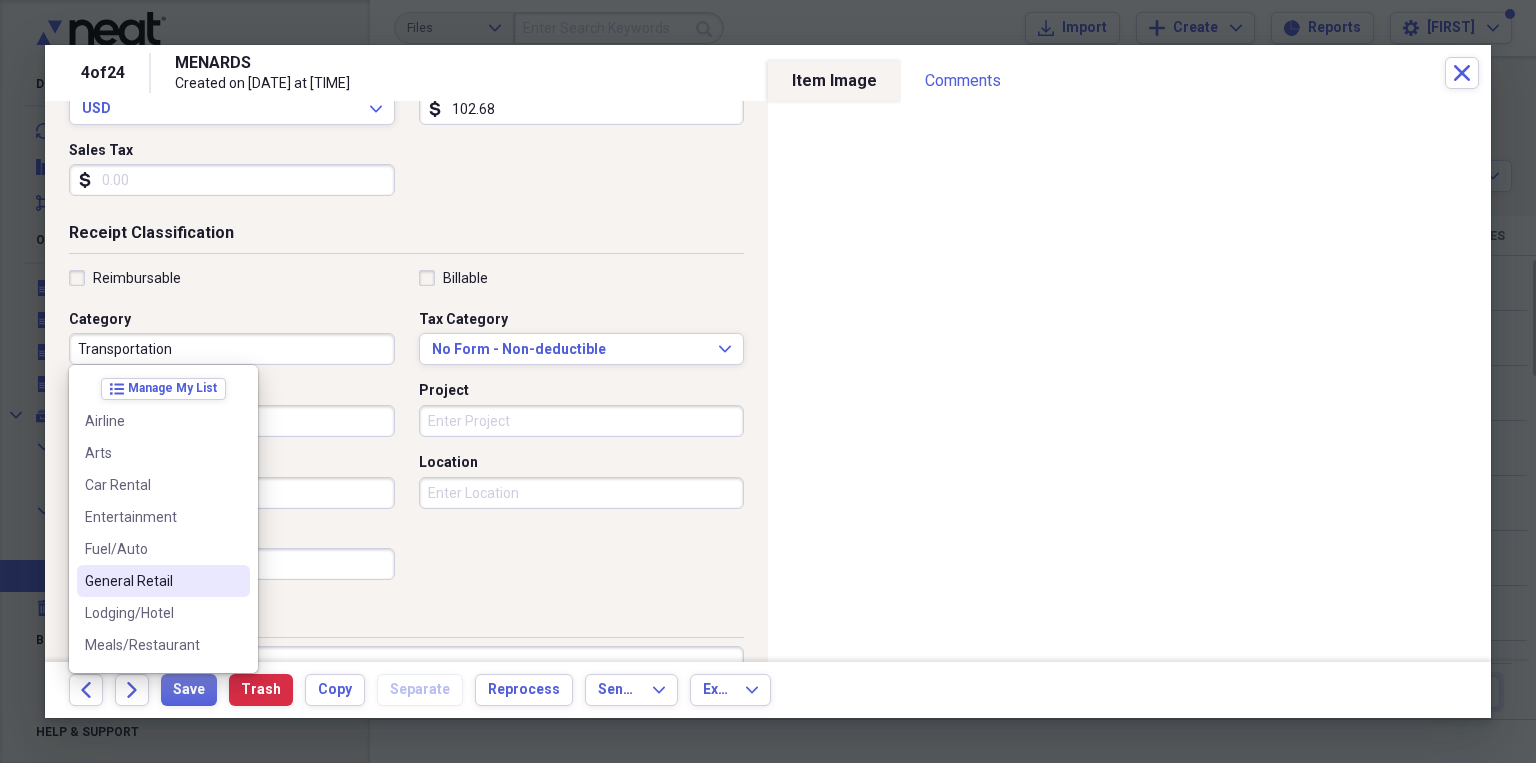 click on "General Retail" at bounding box center (151, 581) 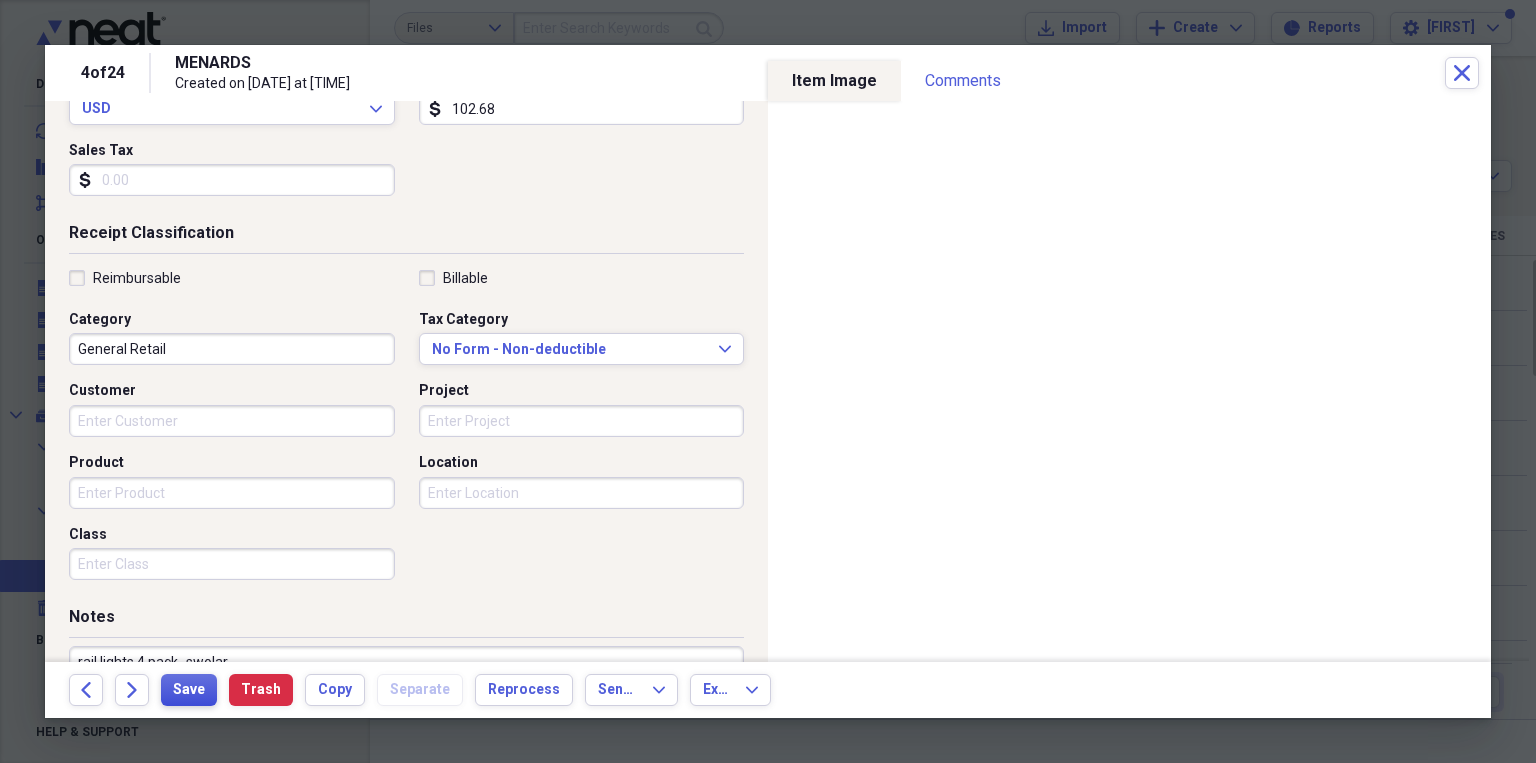 click on "Save" at bounding box center [189, 690] 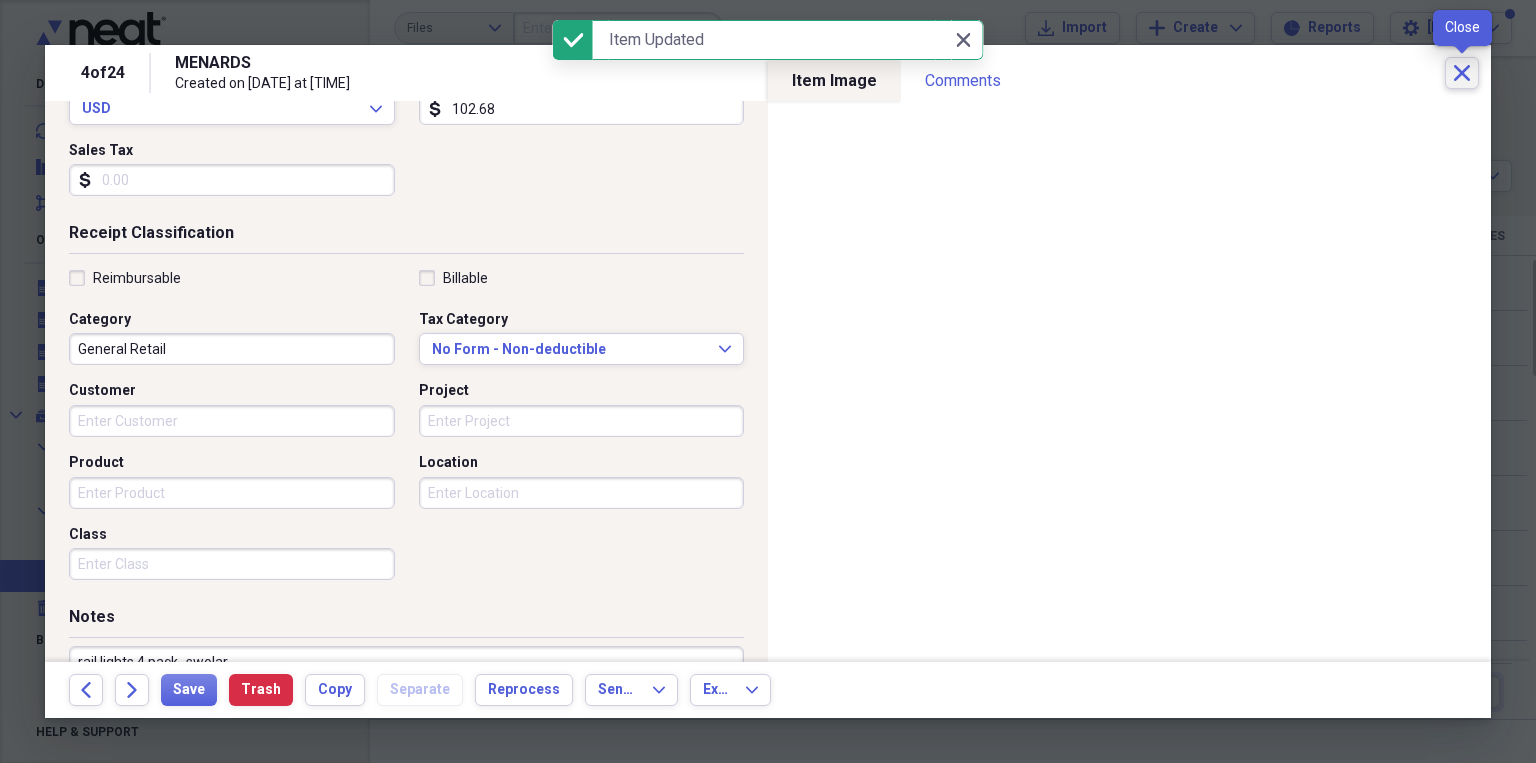 click 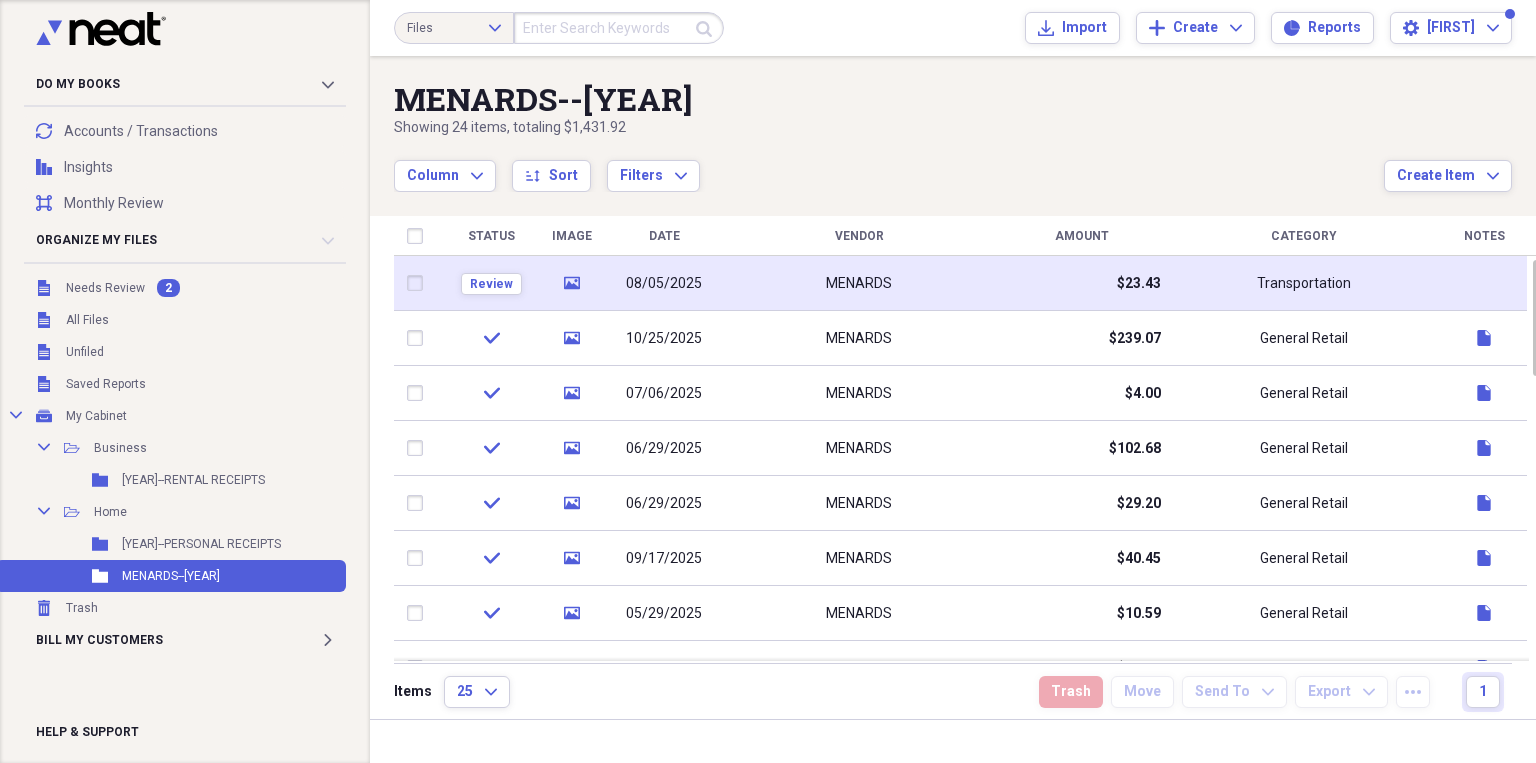 click on "MENARDS" at bounding box center (859, 283) 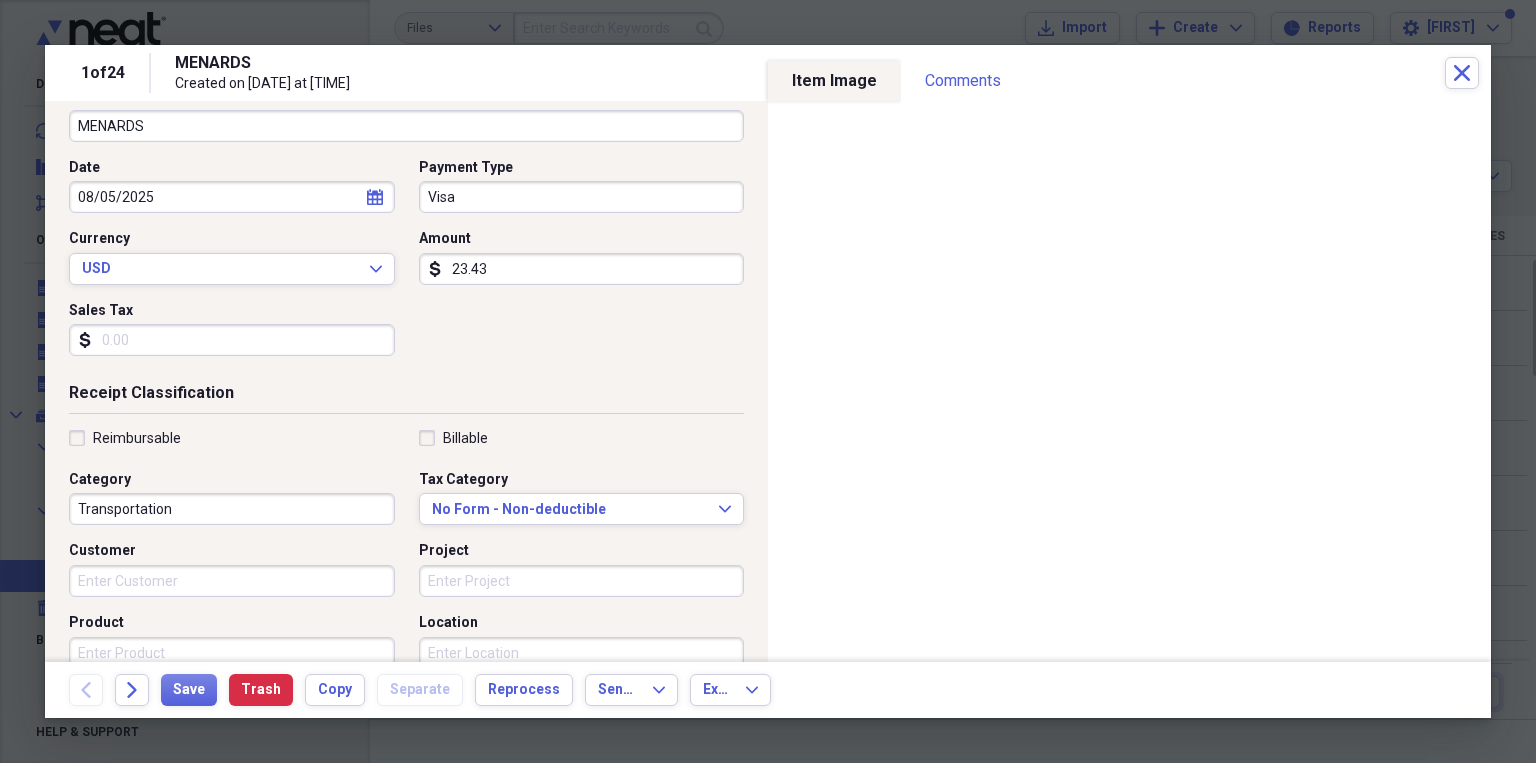 scroll, scrollTop: 320, scrollLeft: 0, axis: vertical 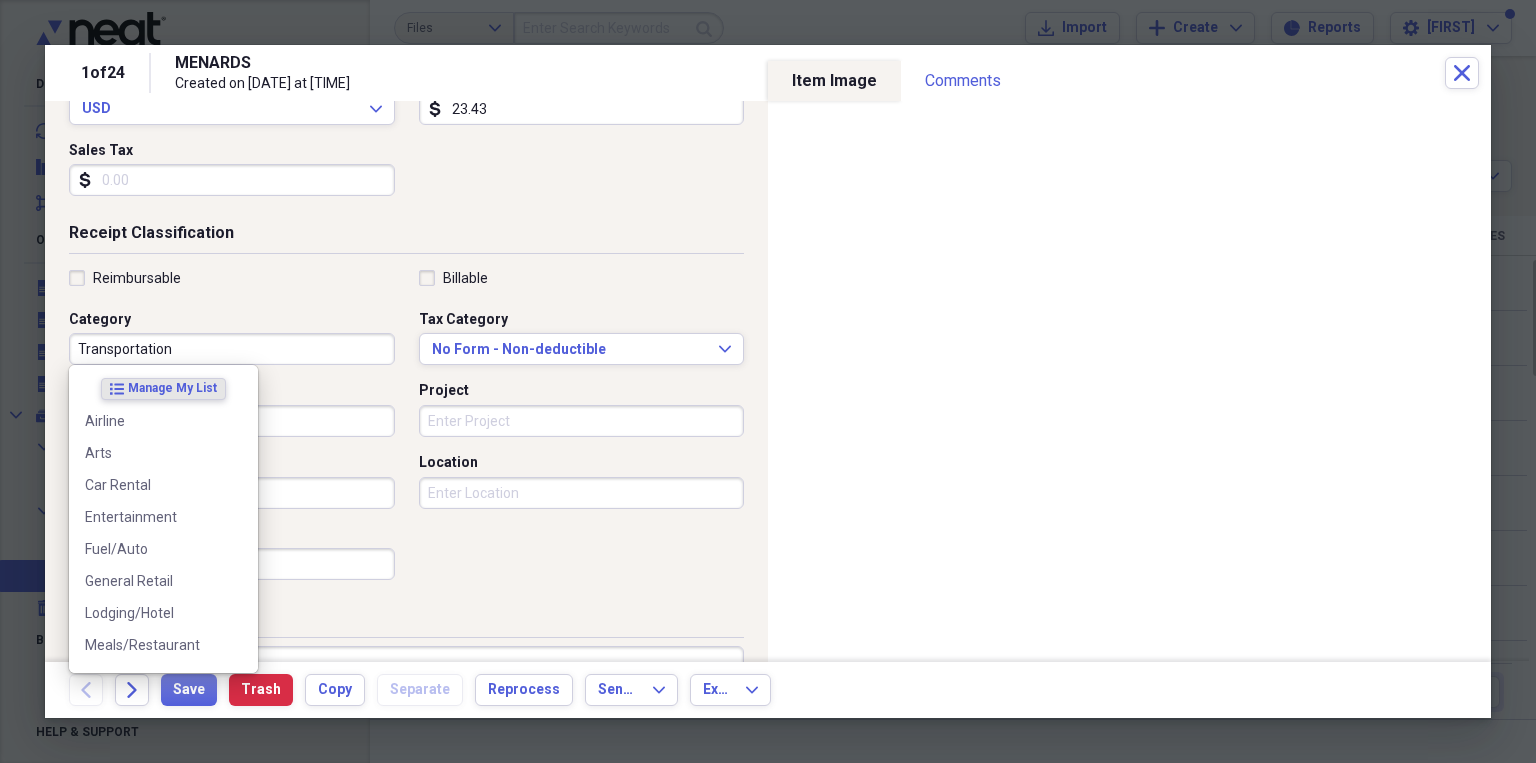 click on "Transportation" at bounding box center [232, 349] 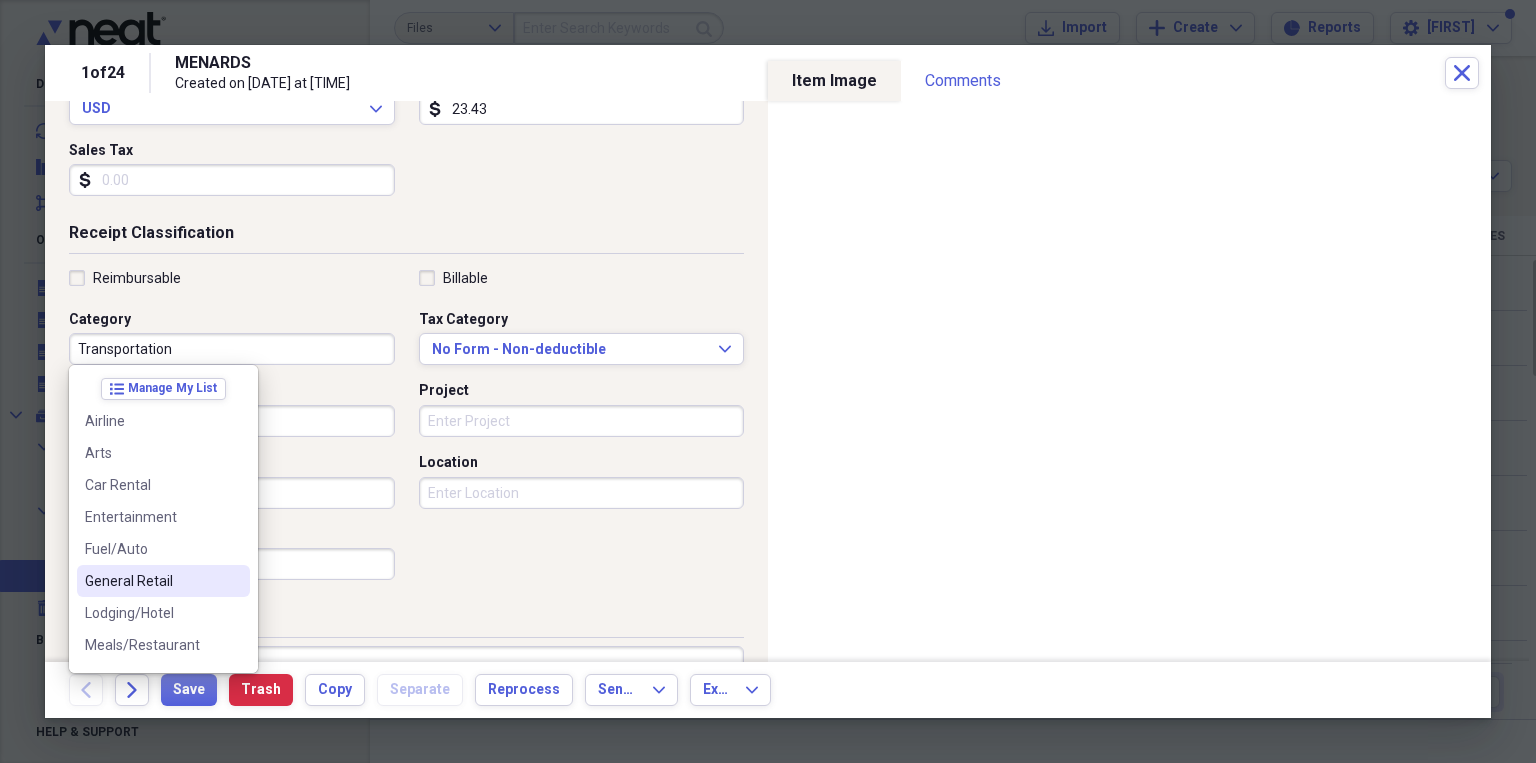 click on "General Retail" at bounding box center [151, 581] 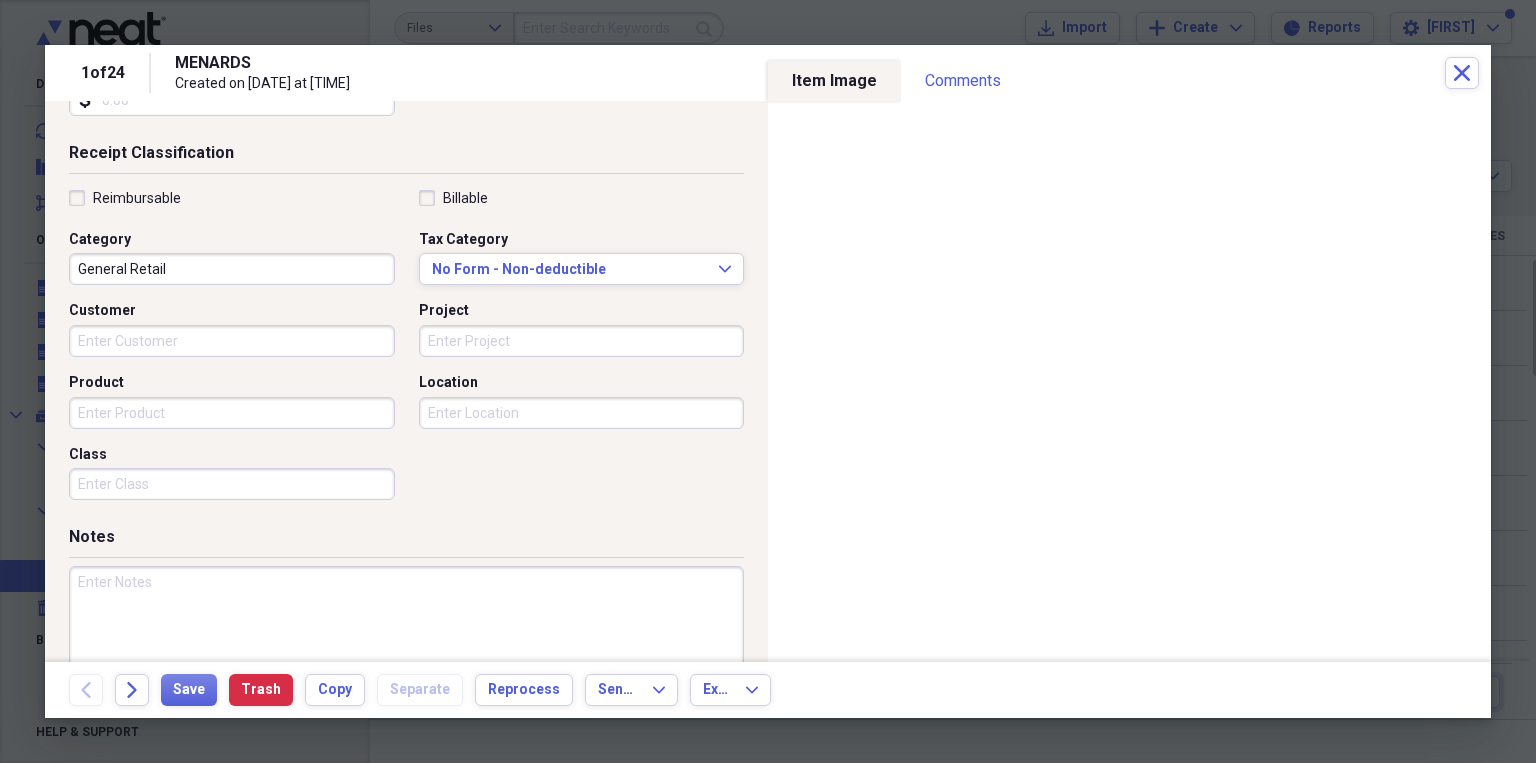 scroll, scrollTop: 458, scrollLeft: 0, axis: vertical 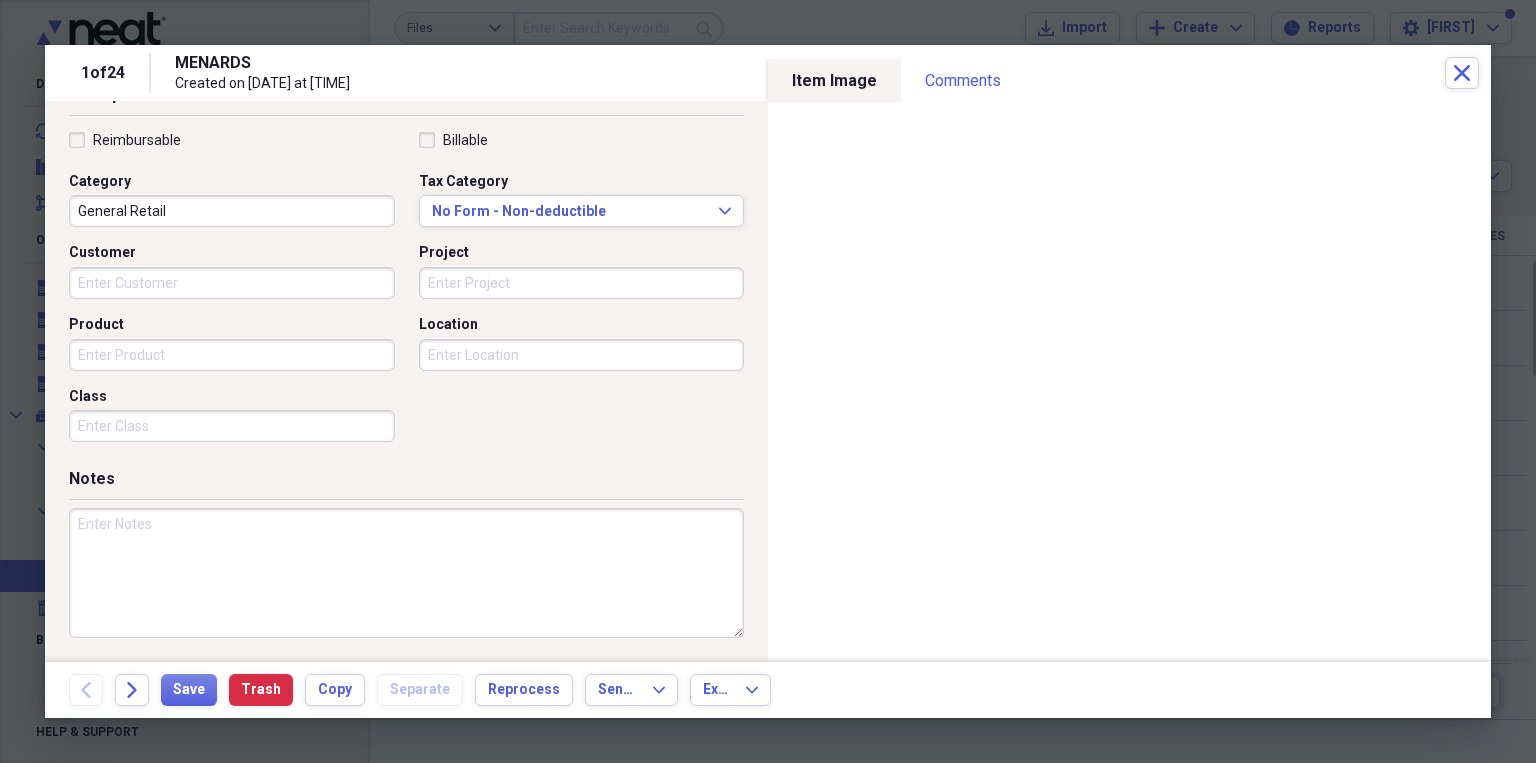 click at bounding box center [406, 573] 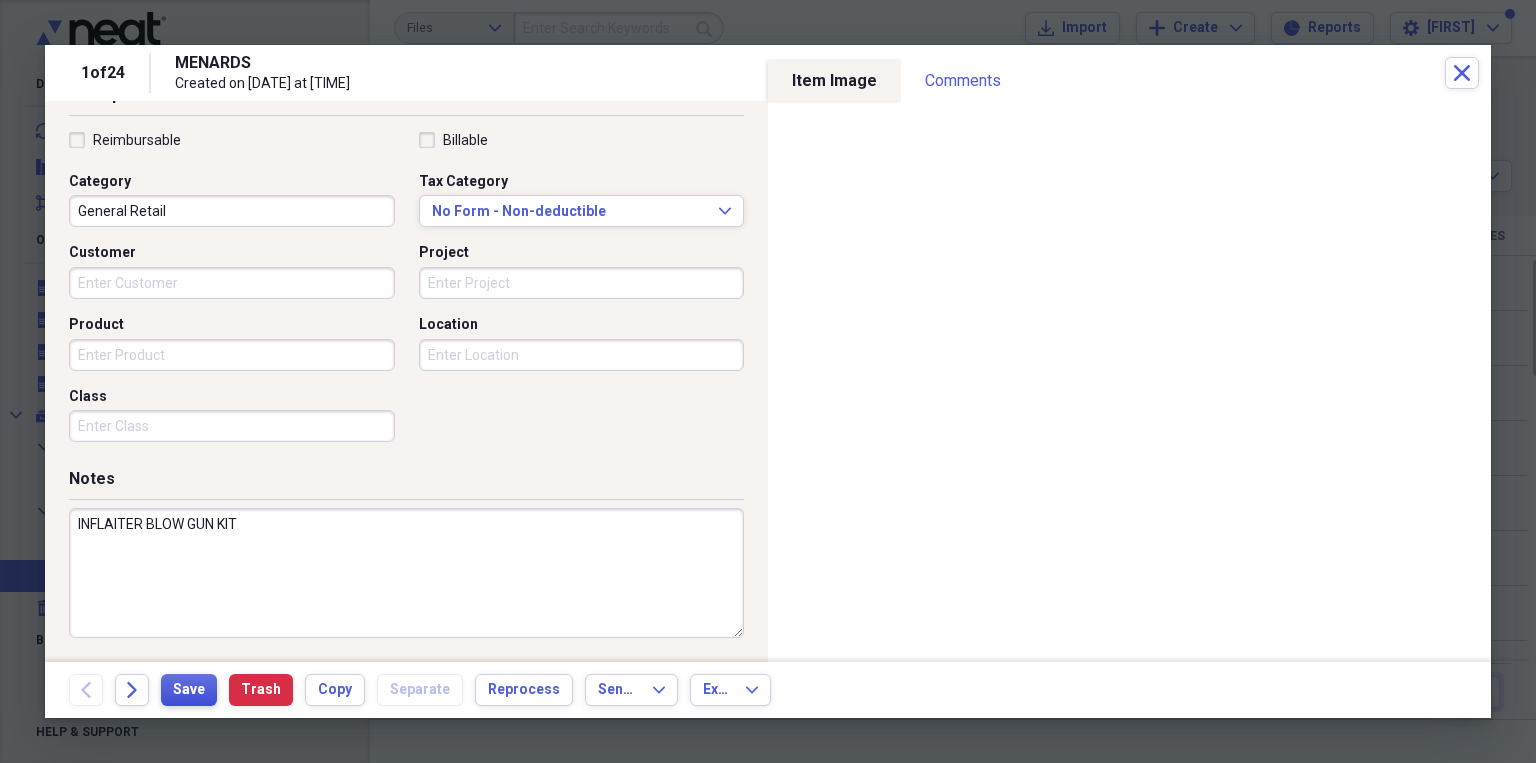 type on "INFLAITER BLOW GUN KIT" 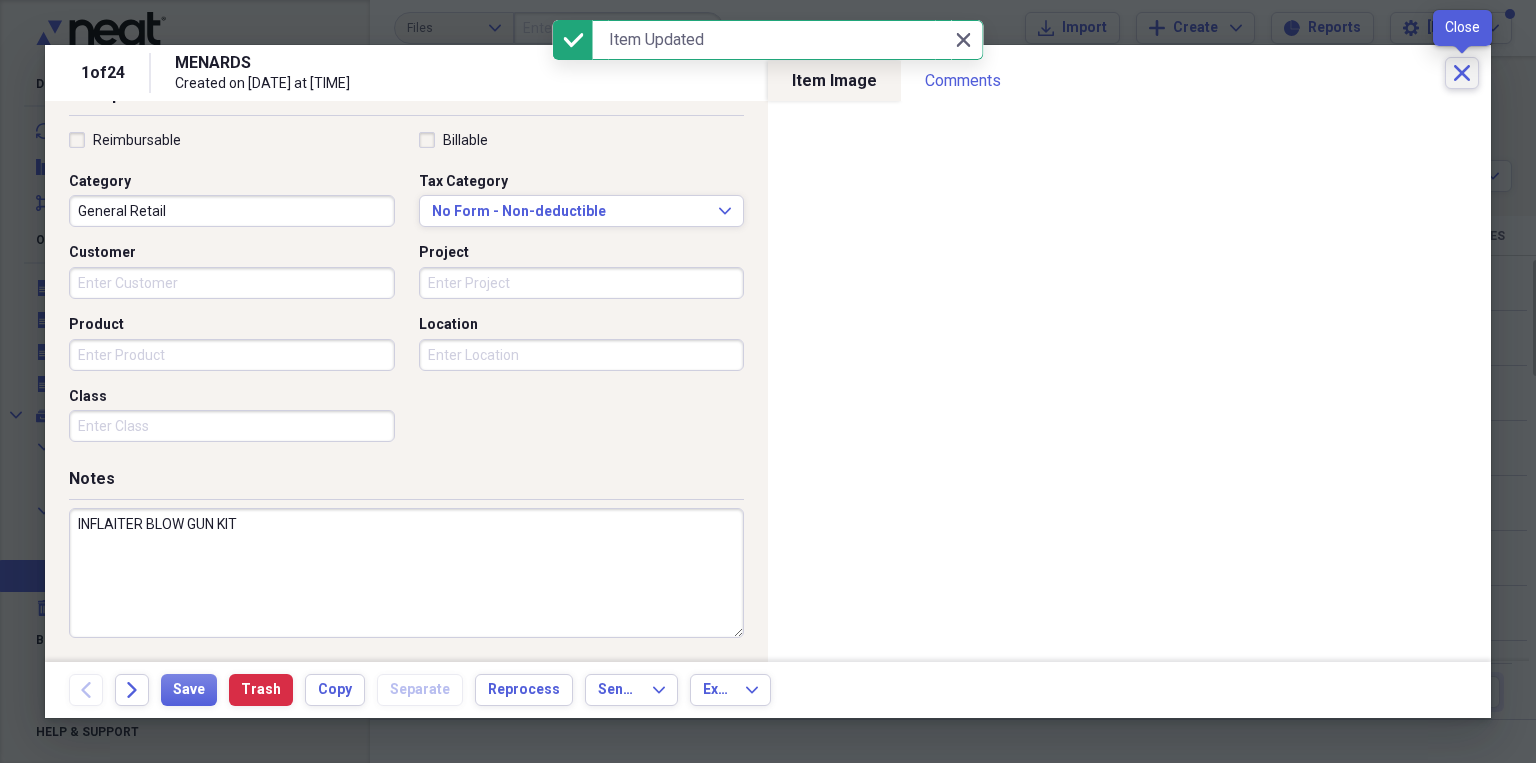 click on "Close" 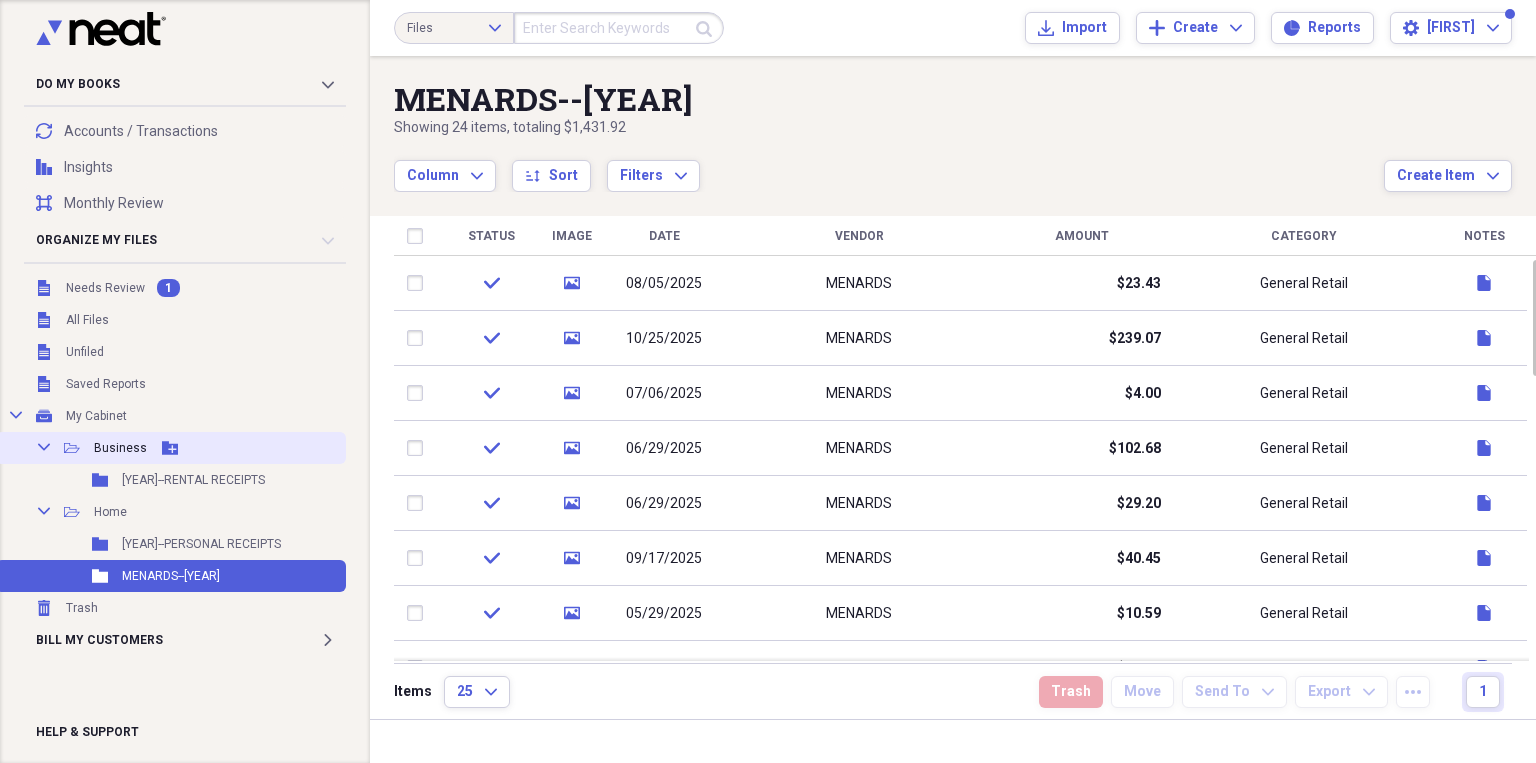 click on "Collapse" at bounding box center (44, 447) 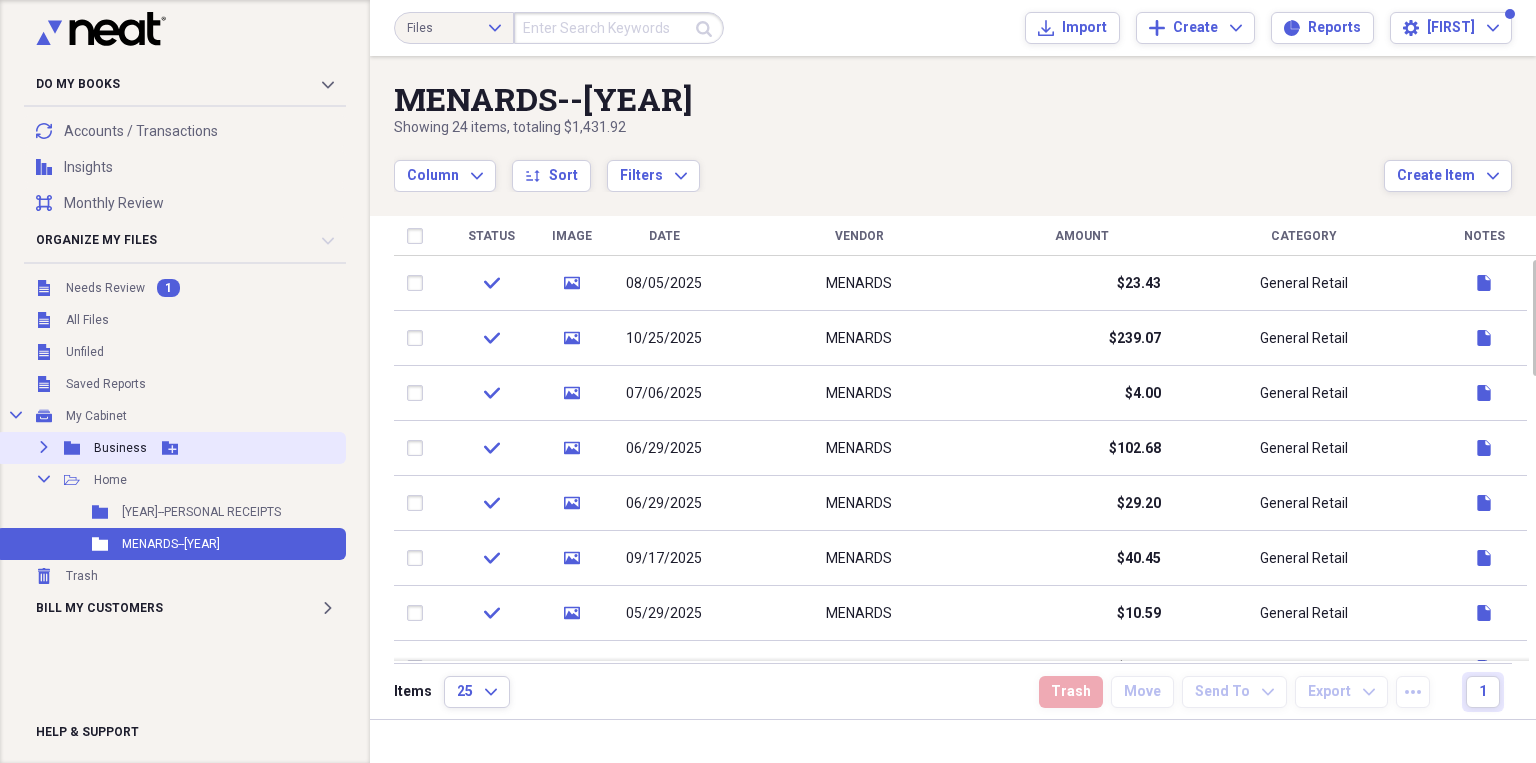 click on "Expand Folder Business Add Folder" at bounding box center [171, 448] 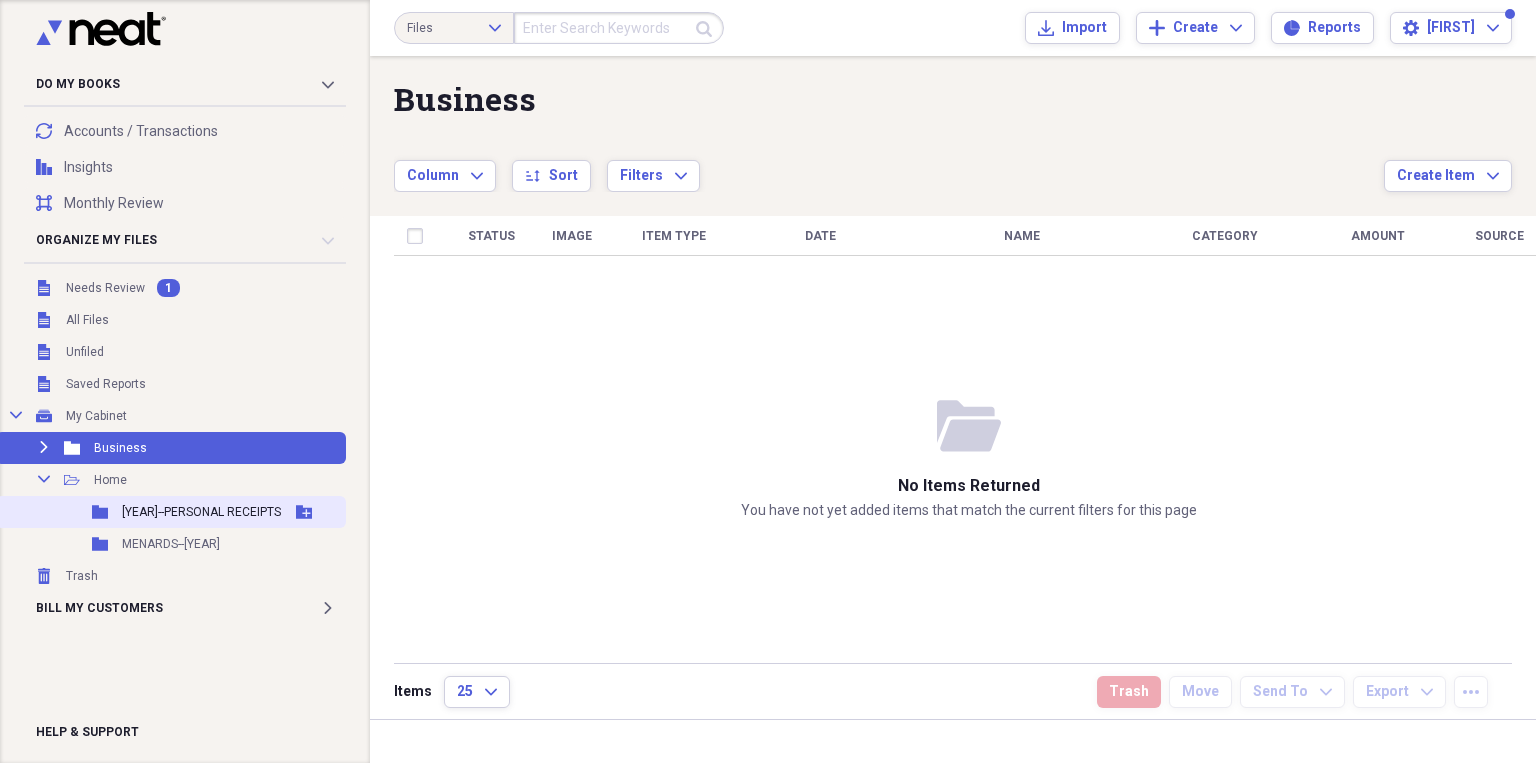 click on "[YEAR]--PERSONAL RECEIPTS" at bounding box center [201, 512] 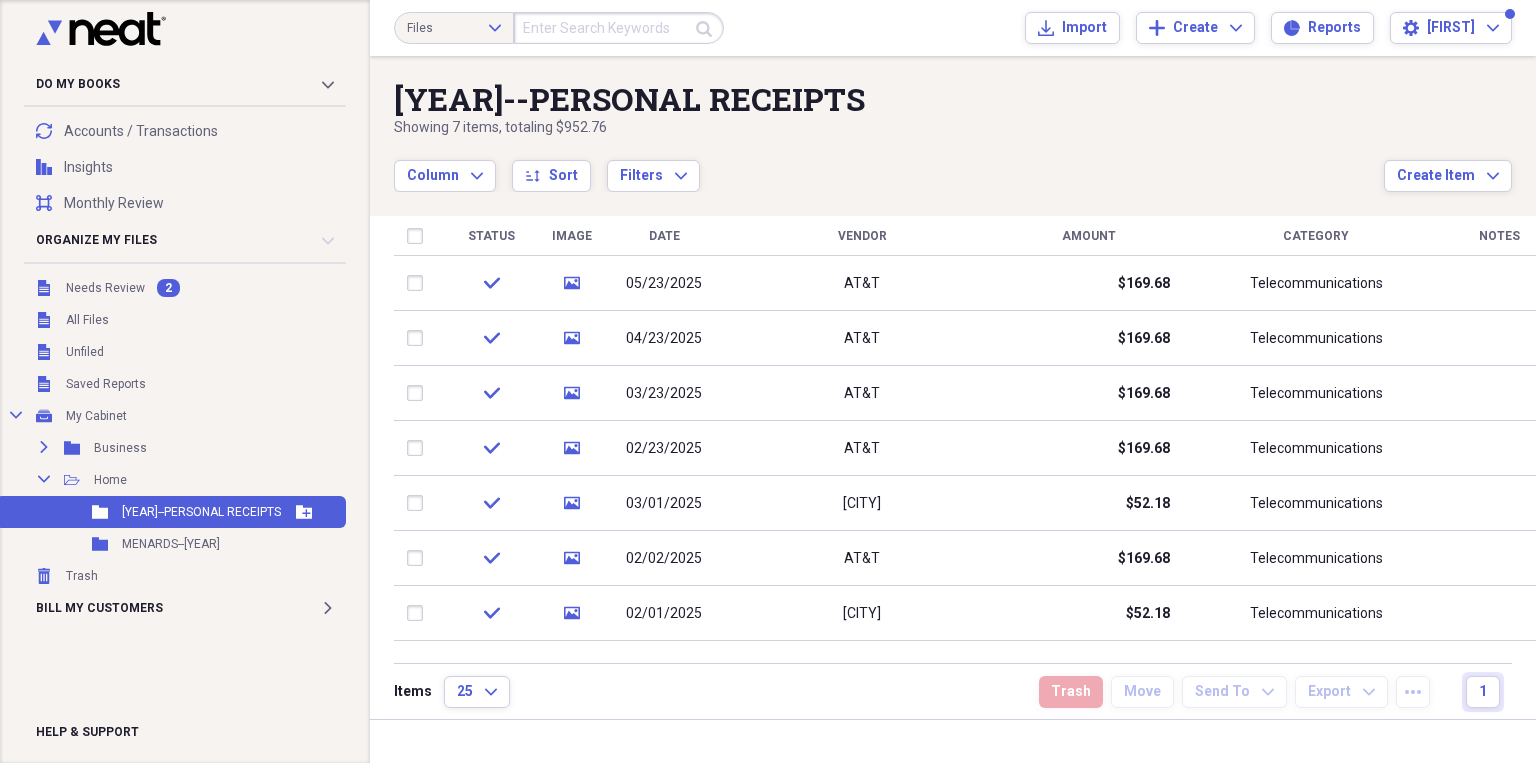 click on "[YEAR]--PERSONAL RECEIPTS" at bounding box center [201, 512] 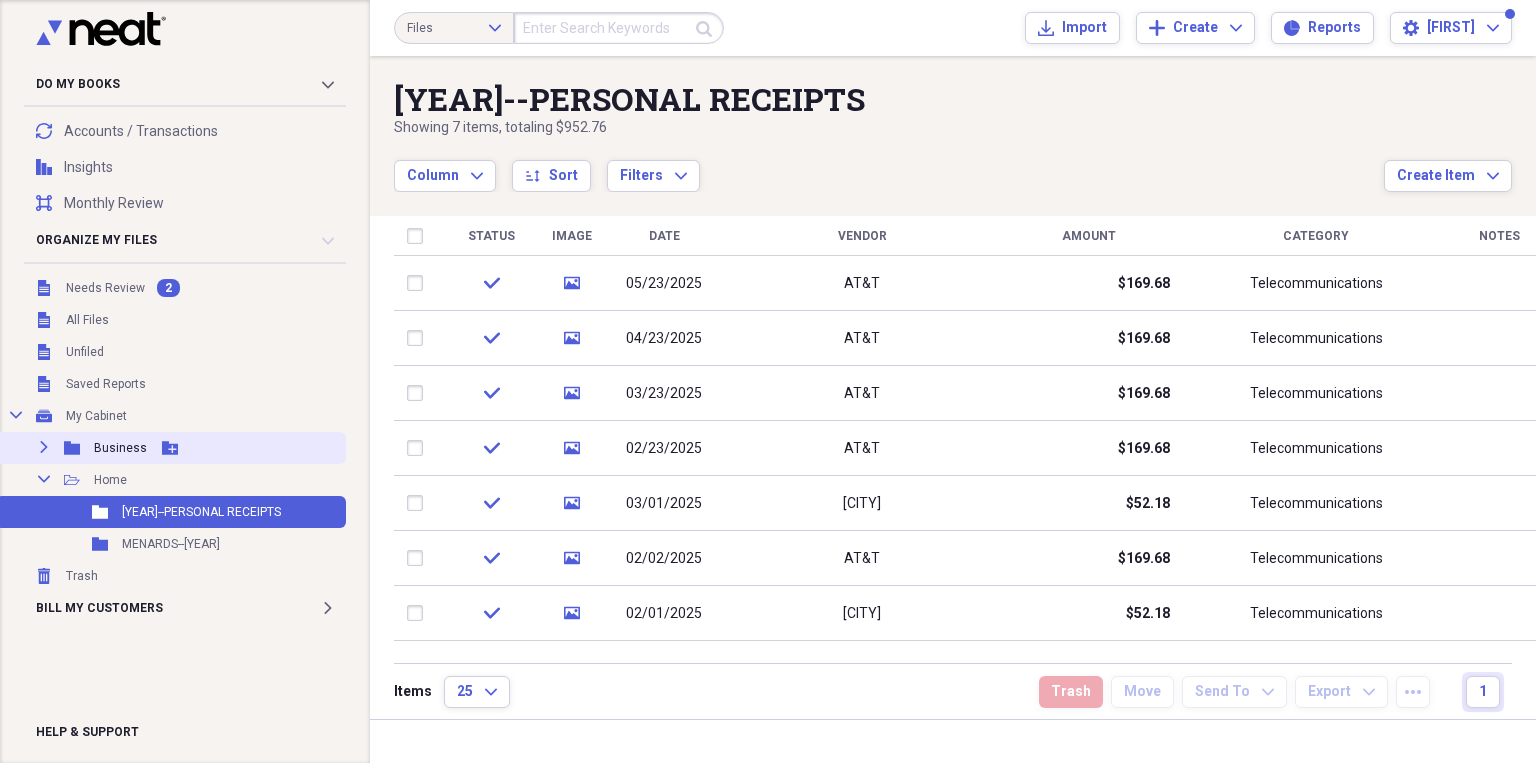 click on "Expand Folder Business Add Folder" at bounding box center [171, 448] 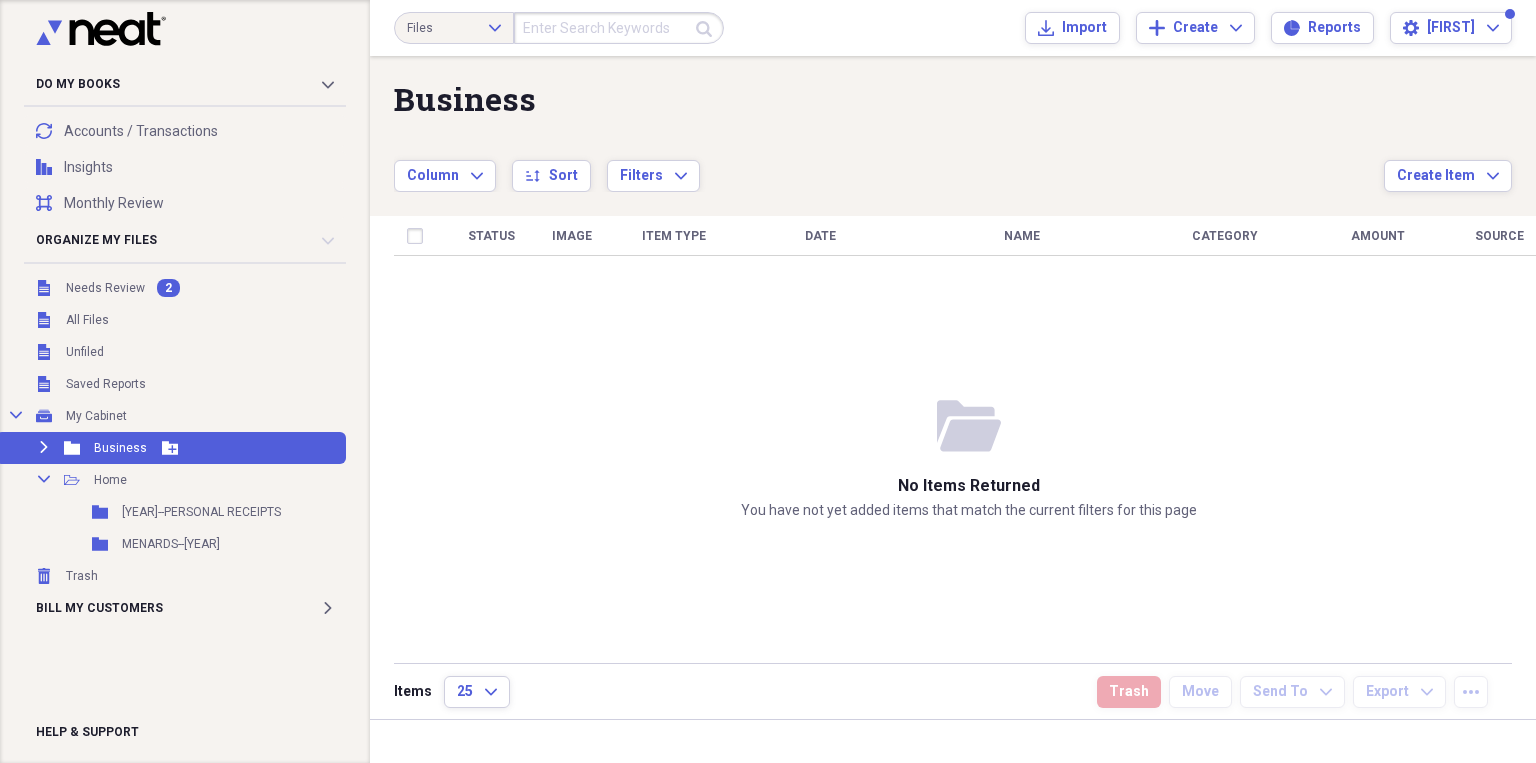 click on "Expand" 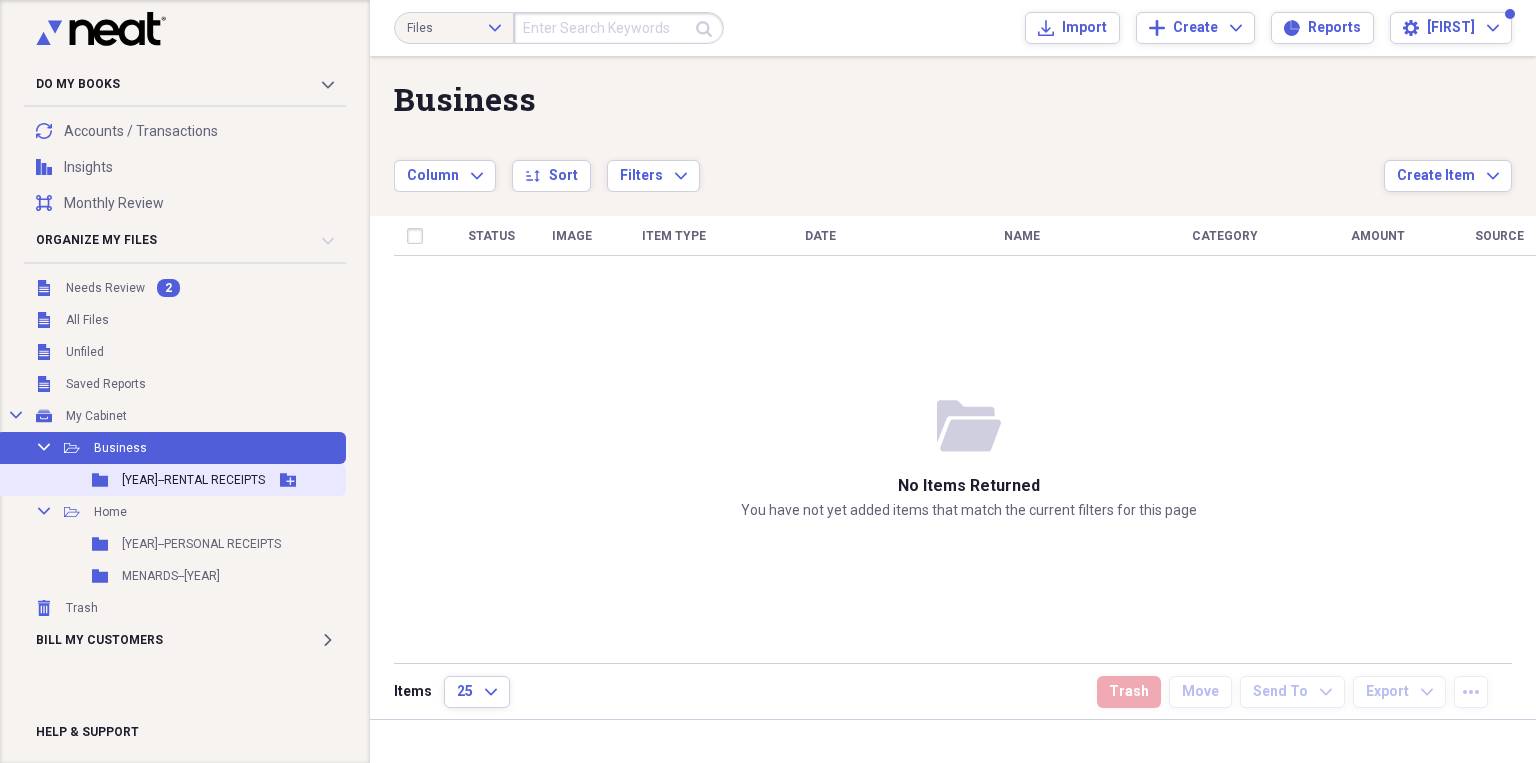 click on "[YEAR]--RENTAL RECEIPTS" at bounding box center [193, 480] 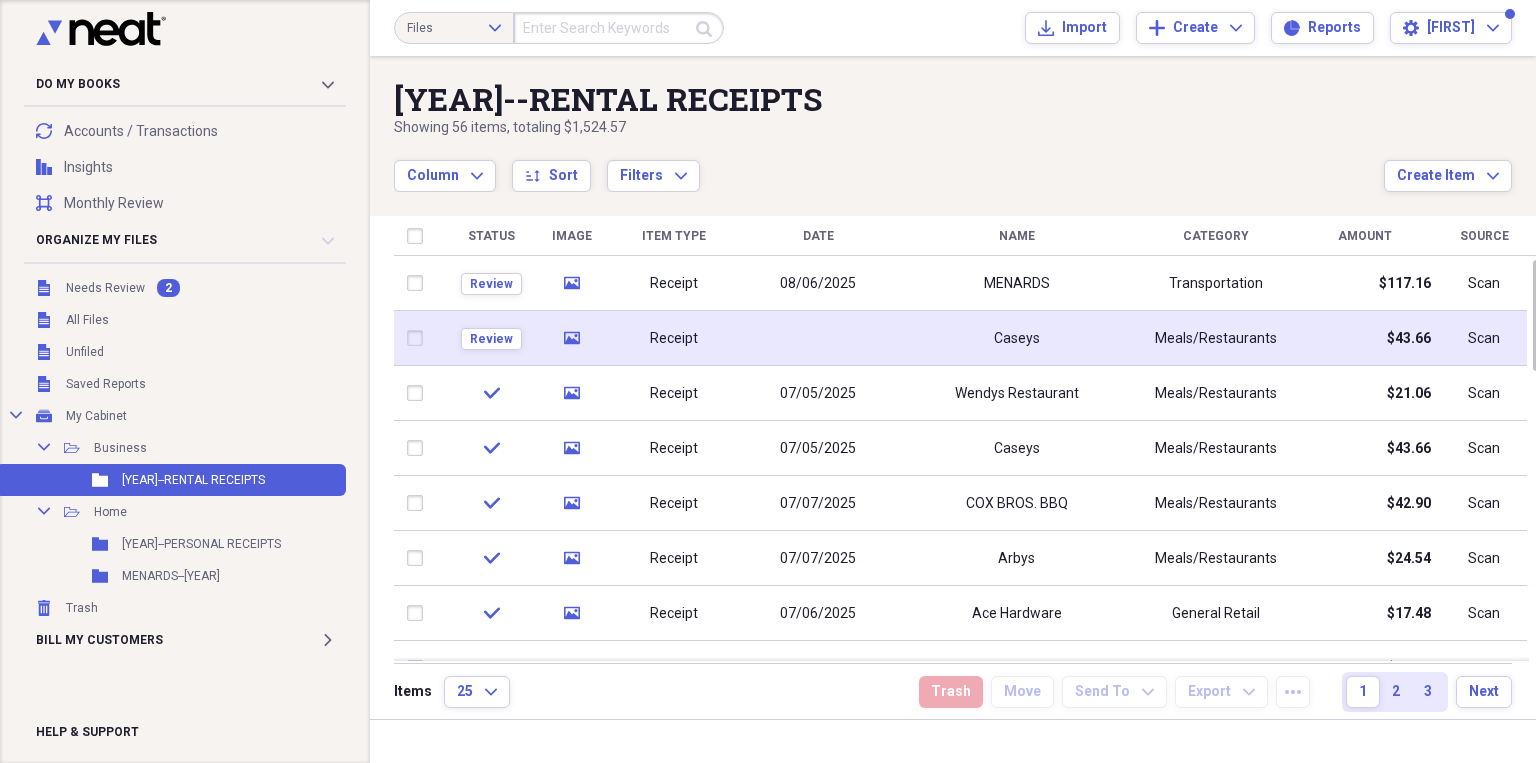 click at bounding box center [818, 338] 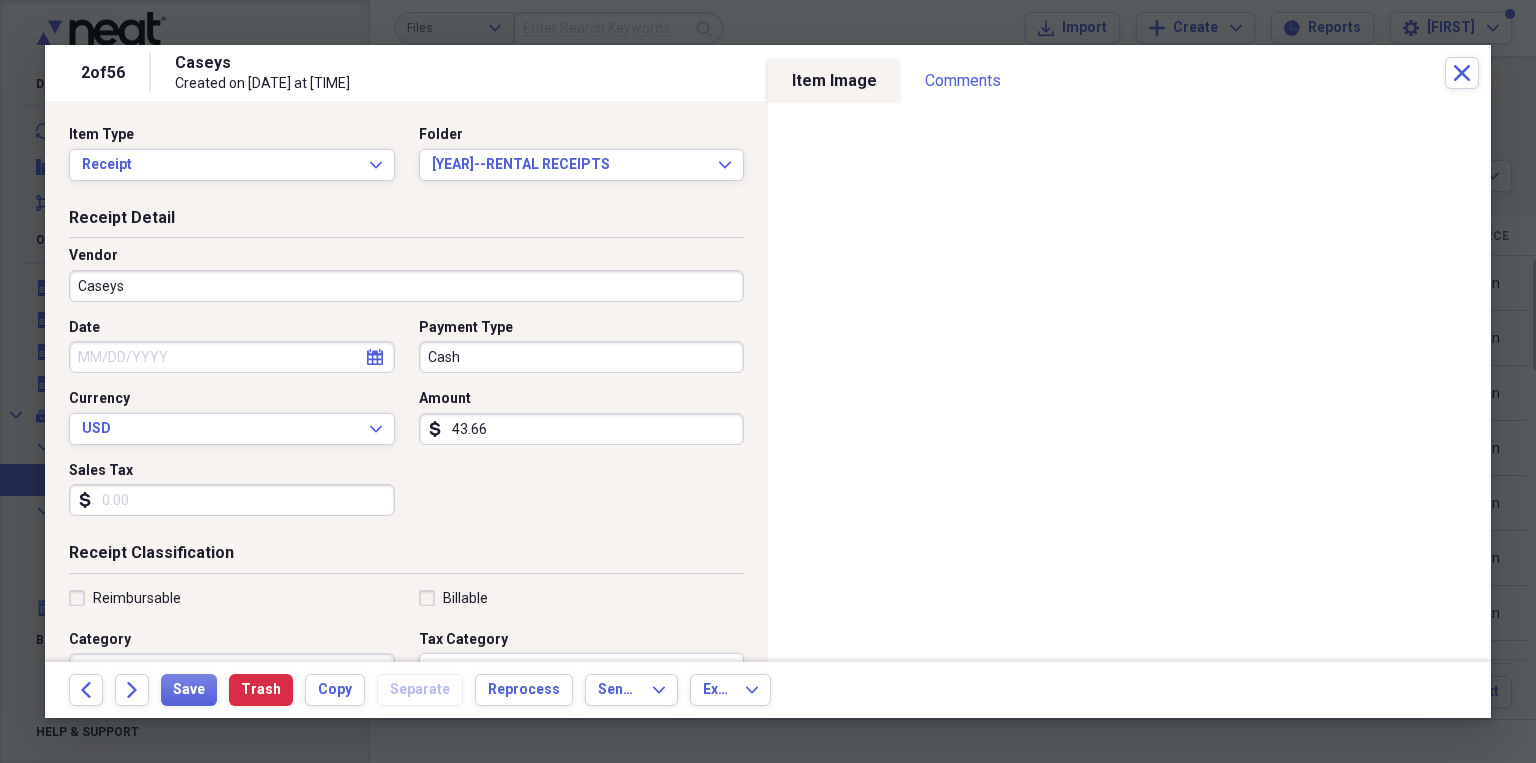 click on "Date" at bounding box center (232, 357) 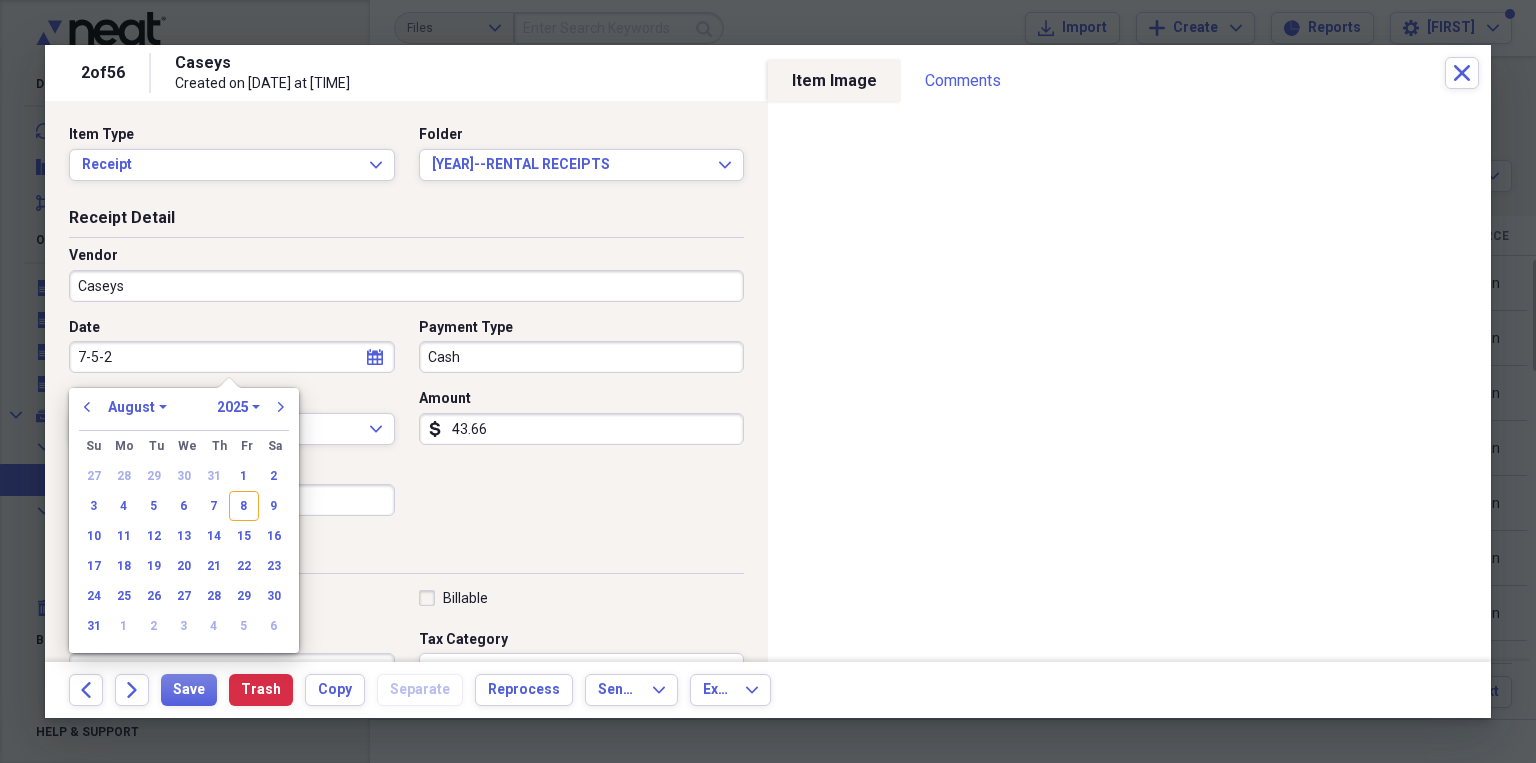 type on "[DATE]" 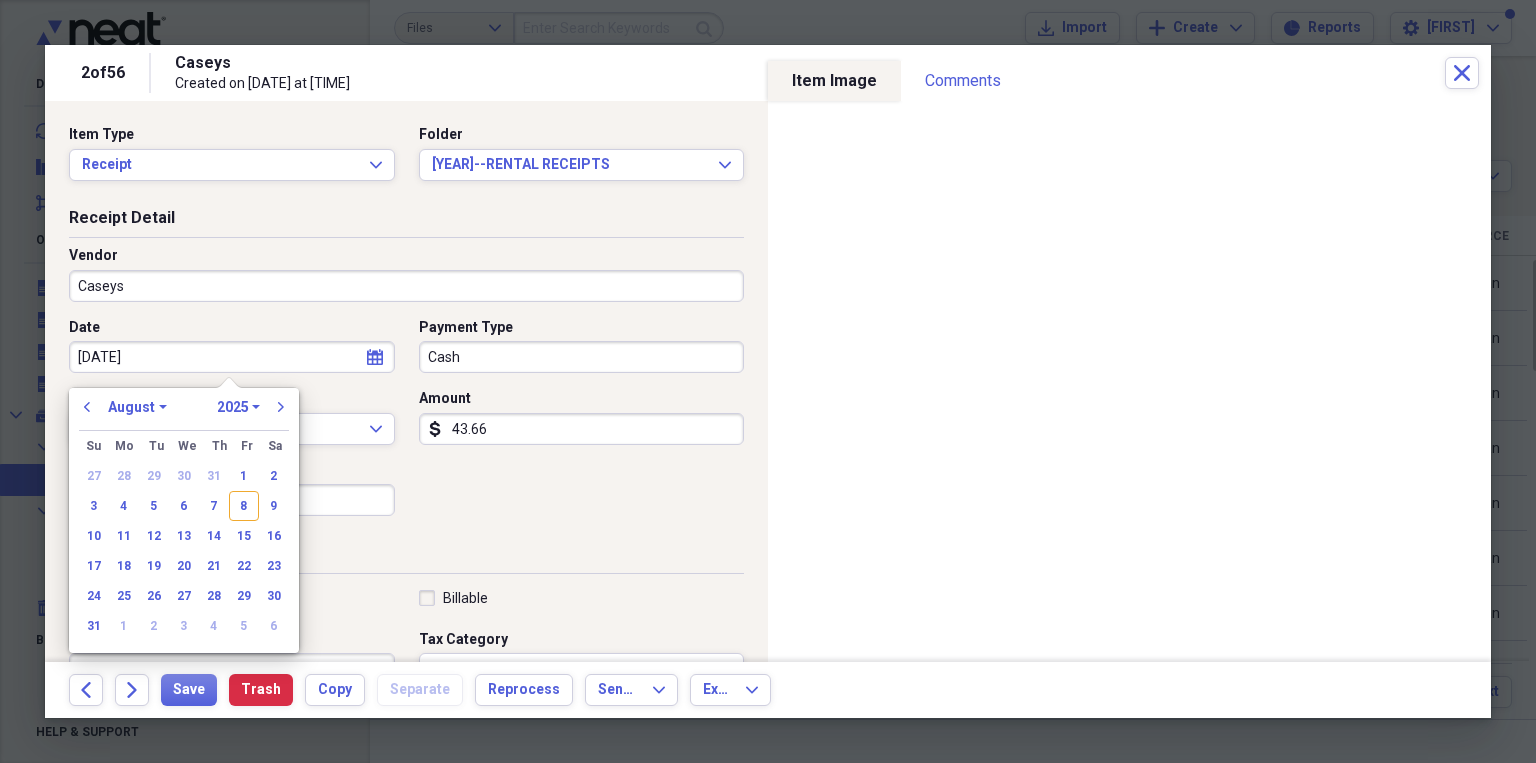select on "6" 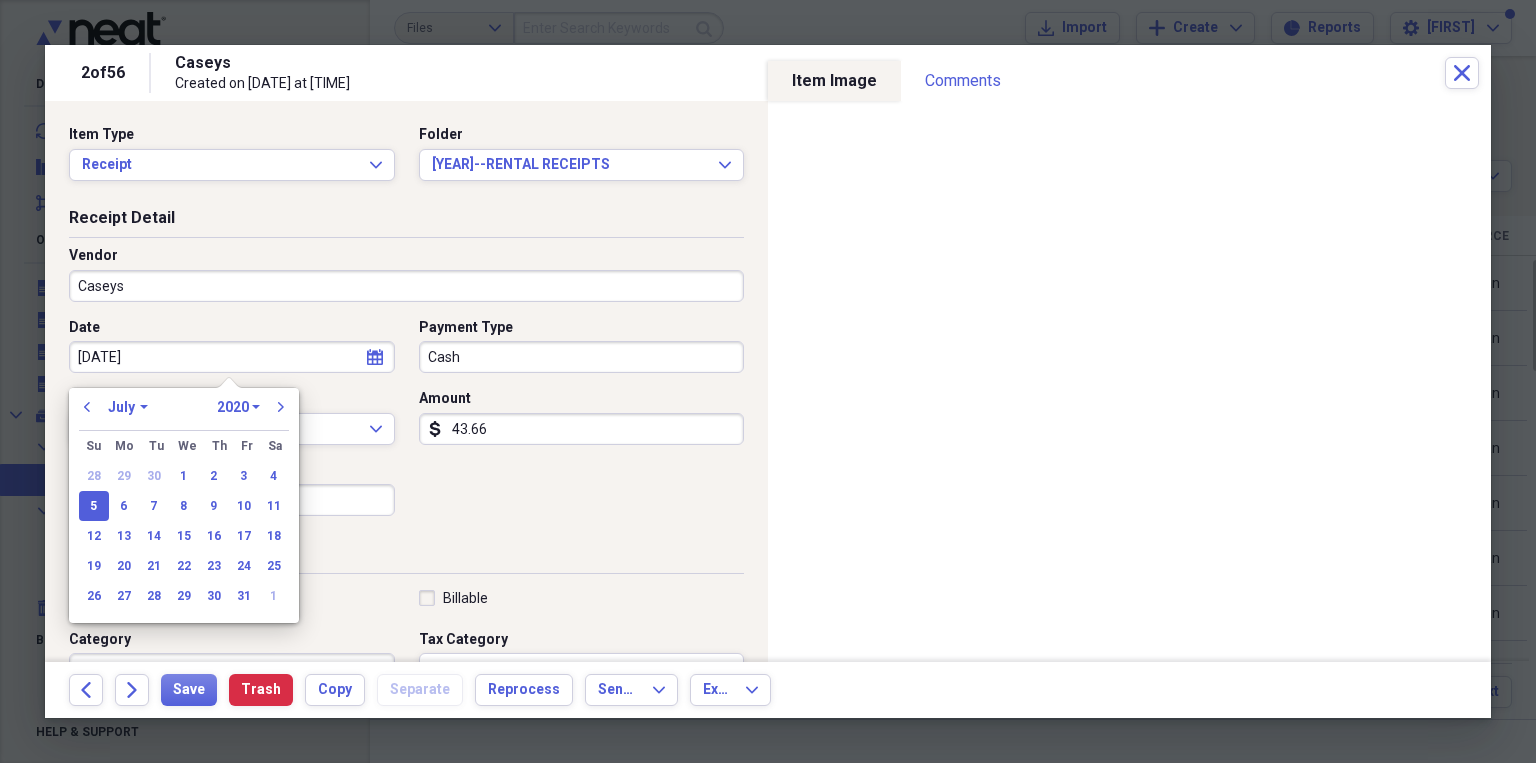 type on "[DATE]" 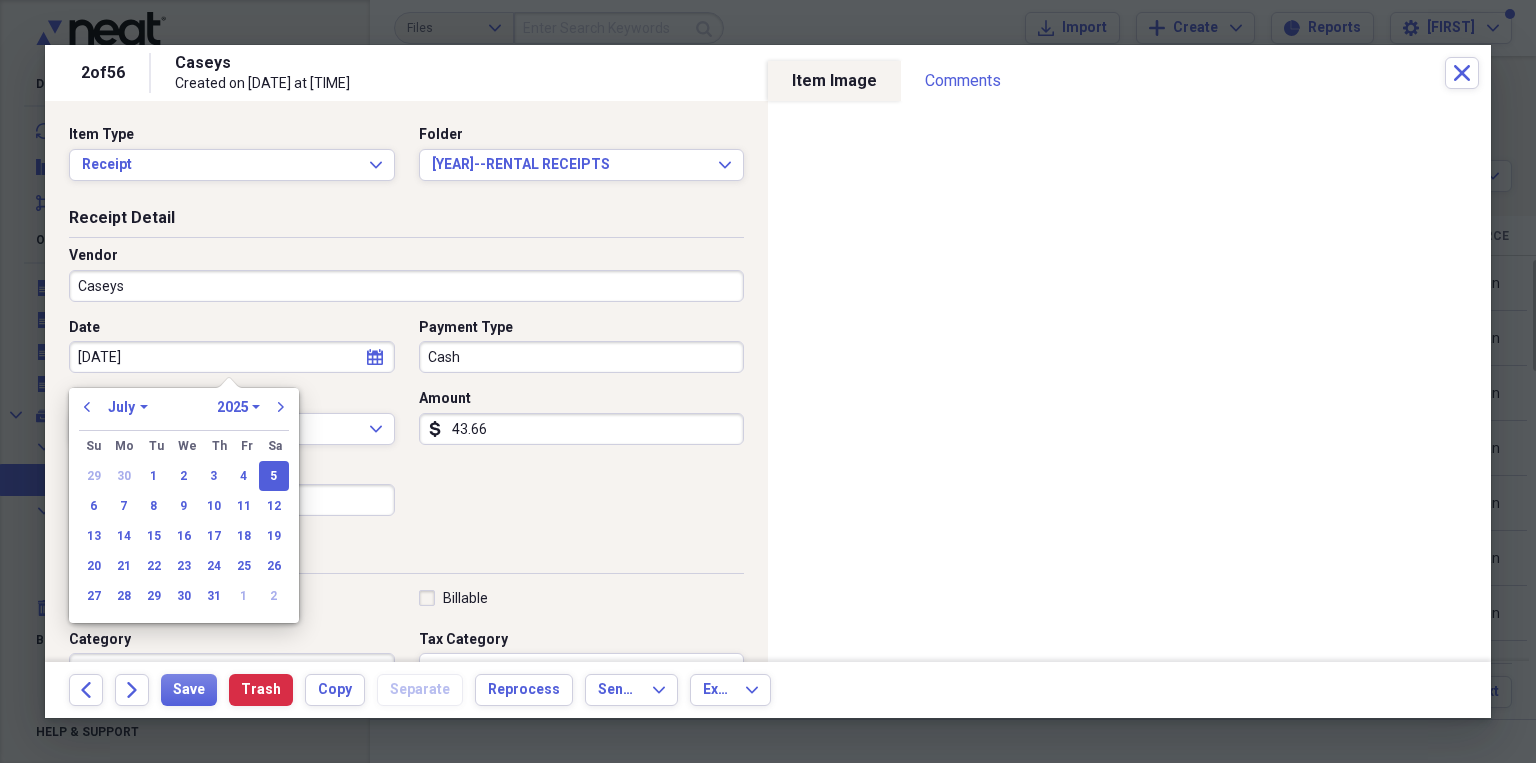 type on "07/05/2025" 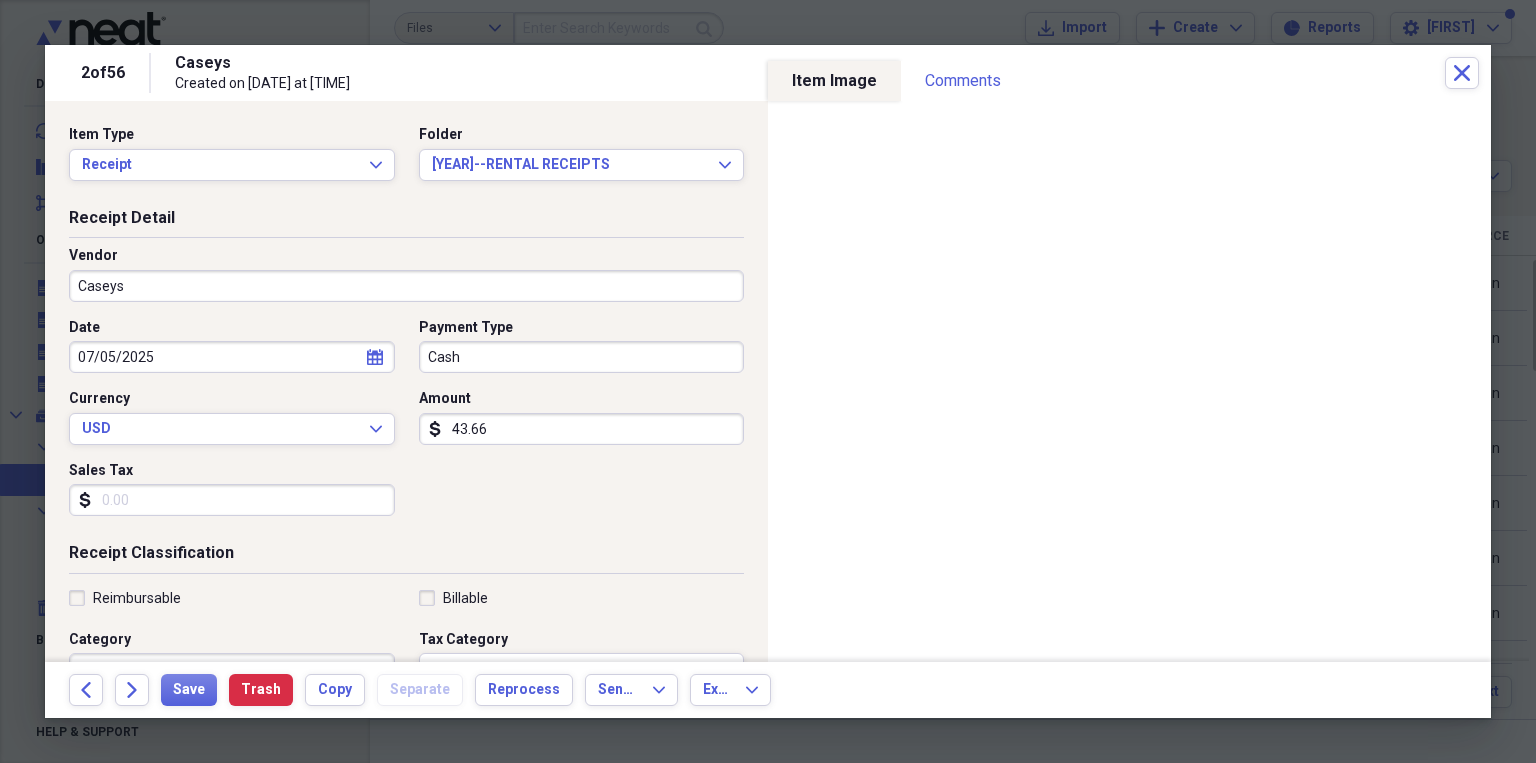 click on "Date [DATE] calendar Calendar Payment Type Cash Currency USD Expand Amount [AMOUNT] Sales Tax [AMOUNT]" at bounding box center (406, 425) 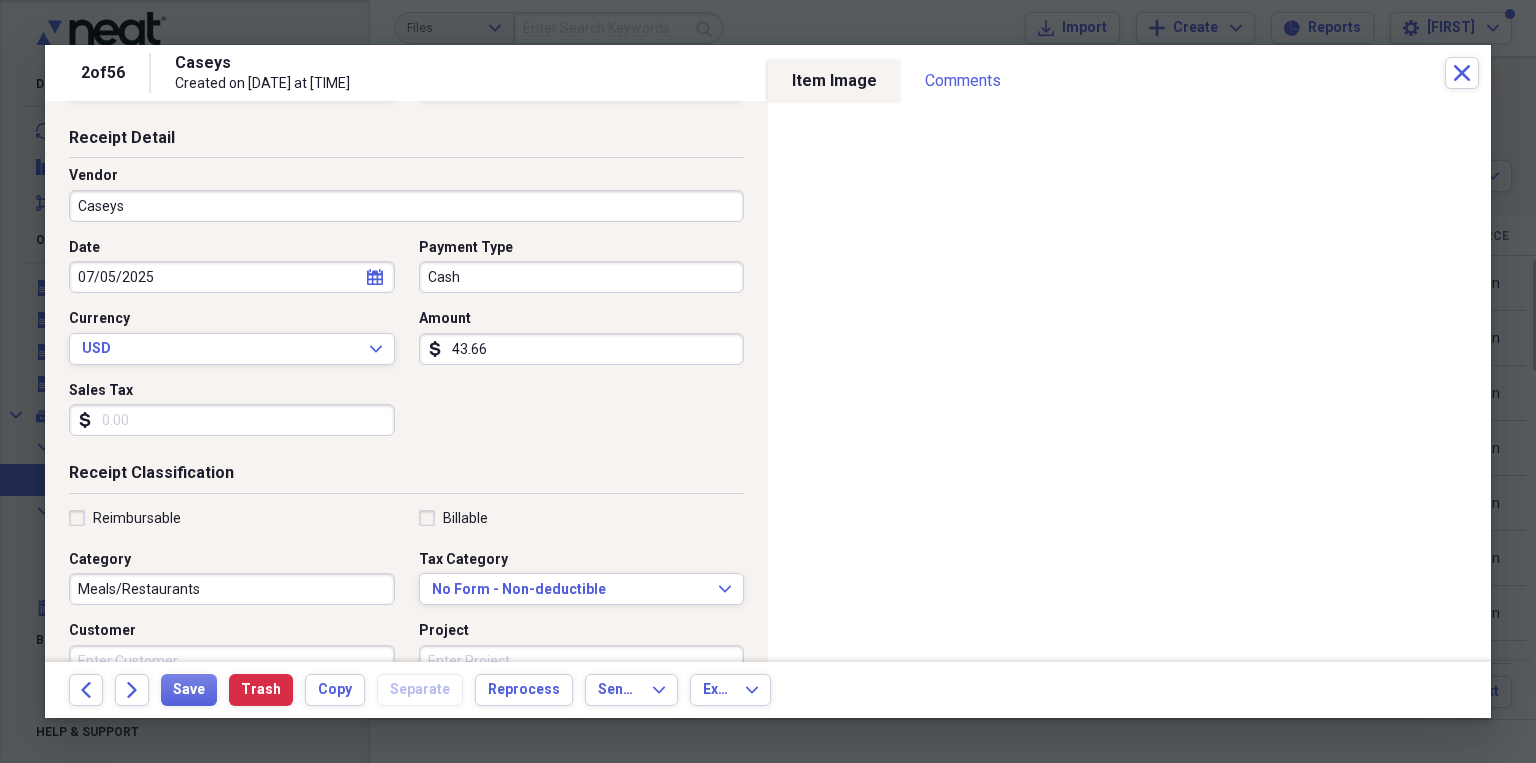 scroll, scrollTop: 160, scrollLeft: 0, axis: vertical 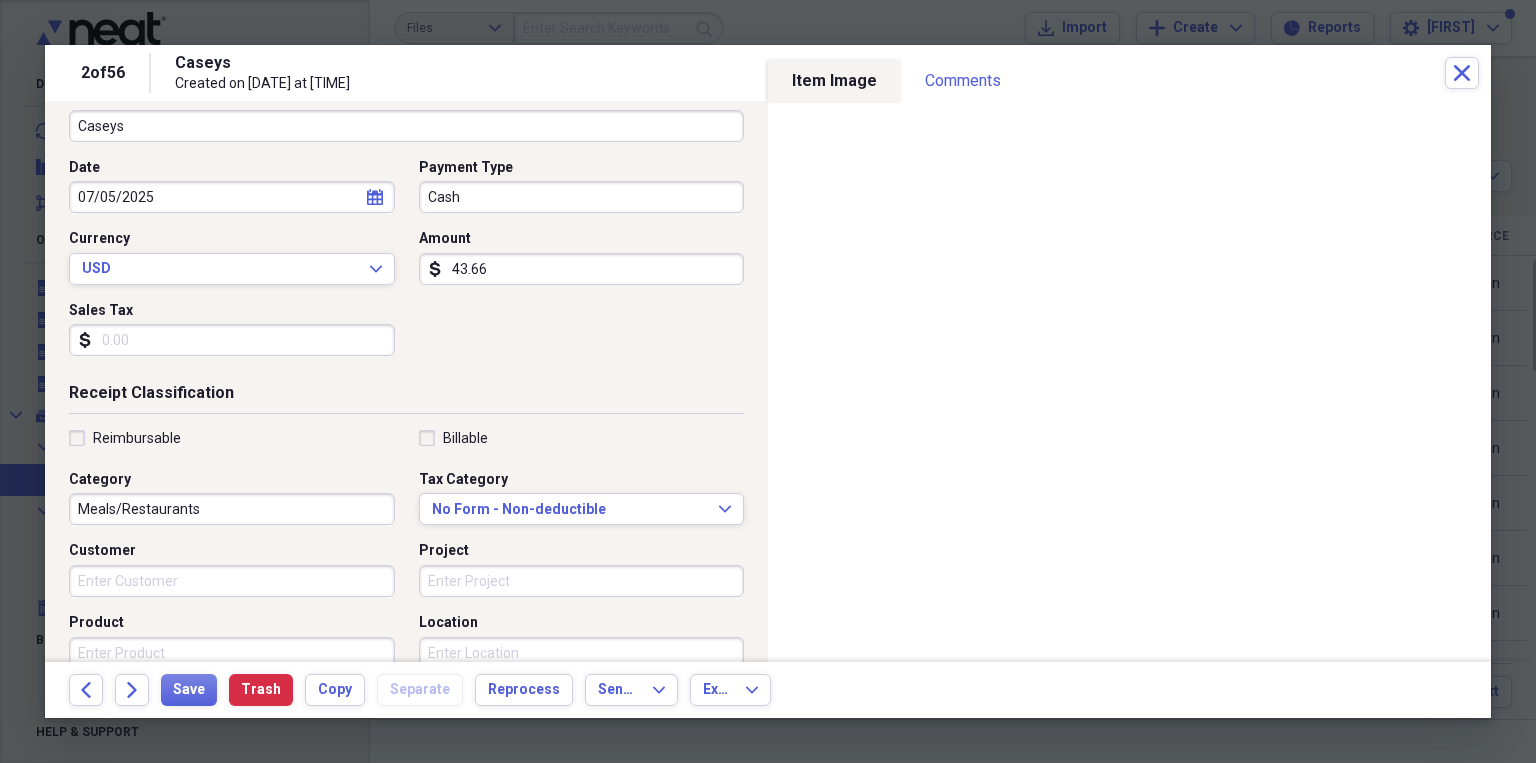 click on "Cash" at bounding box center (582, 197) 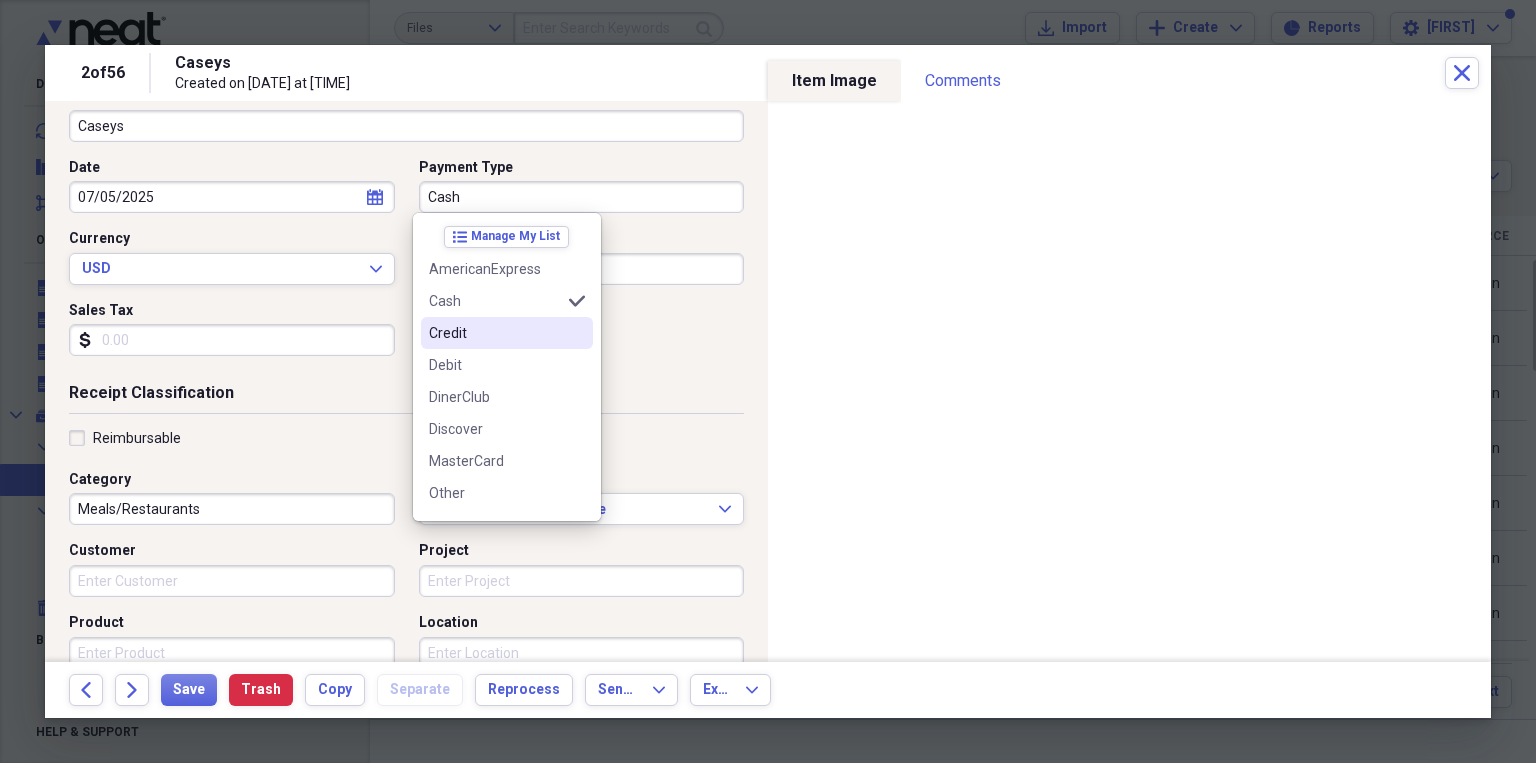 scroll, scrollTop: 60, scrollLeft: 0, axis: vertical 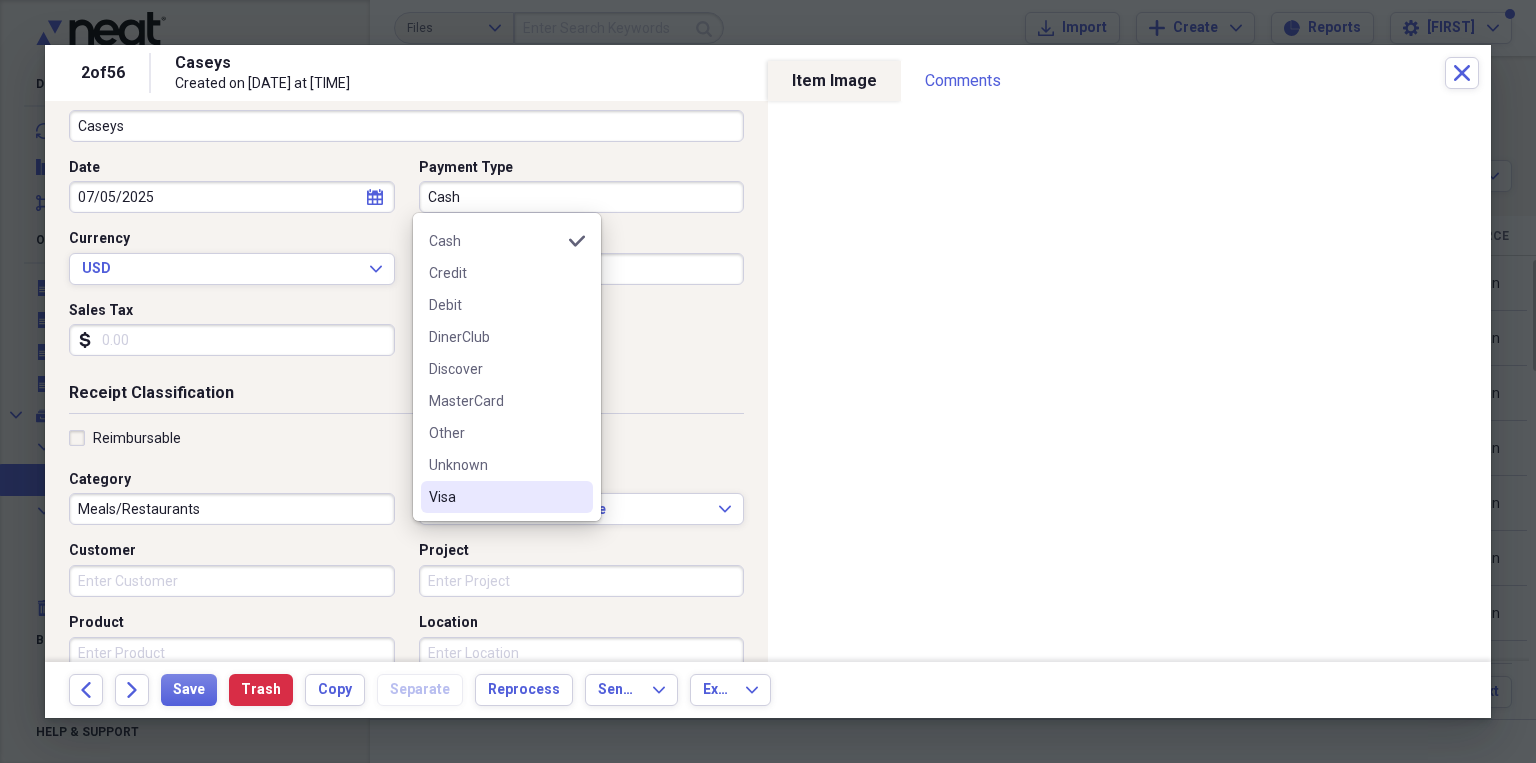 click on "Visa" at bounding box center (495, 497) 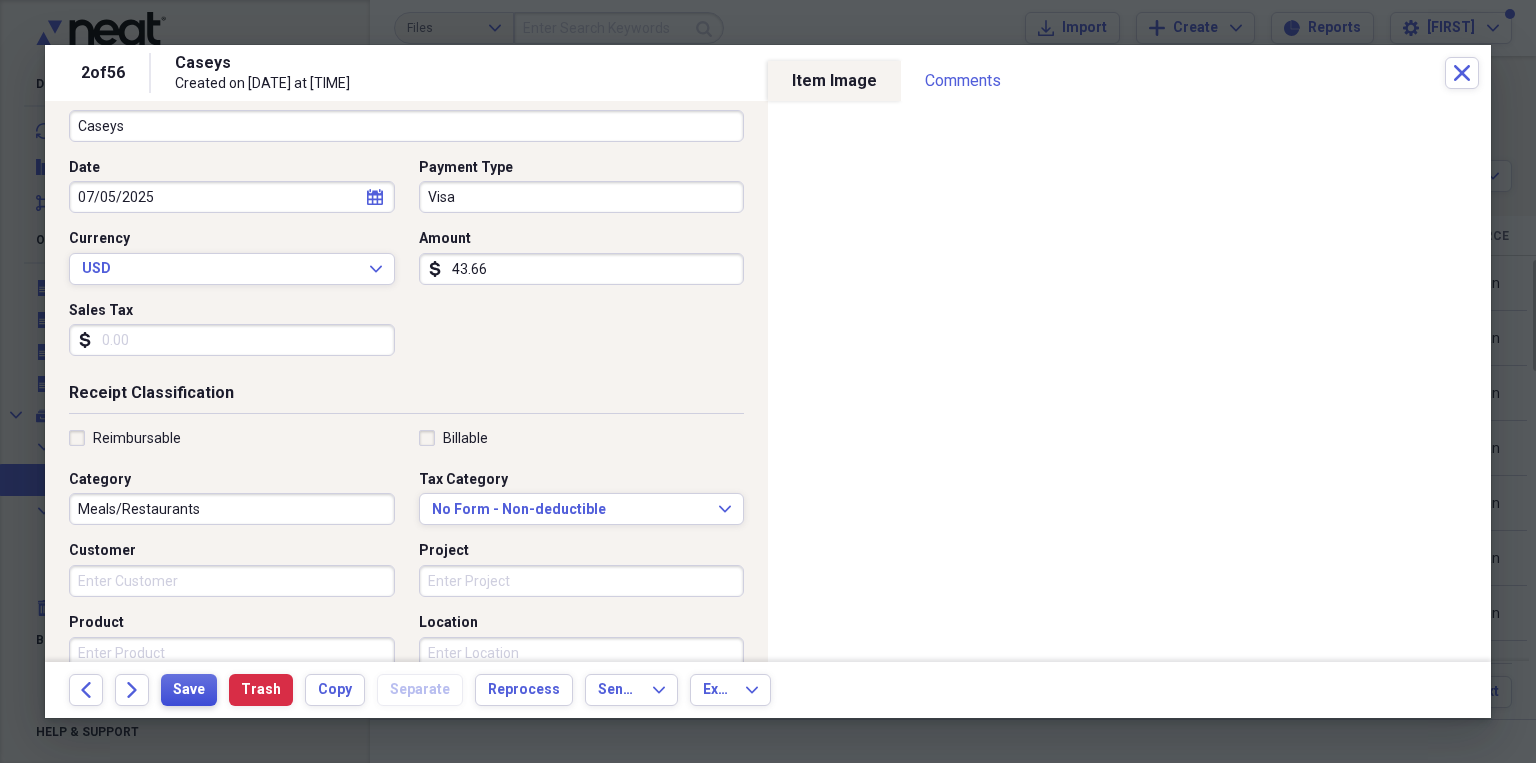 click on "Save" at bounding box center [189, 690] 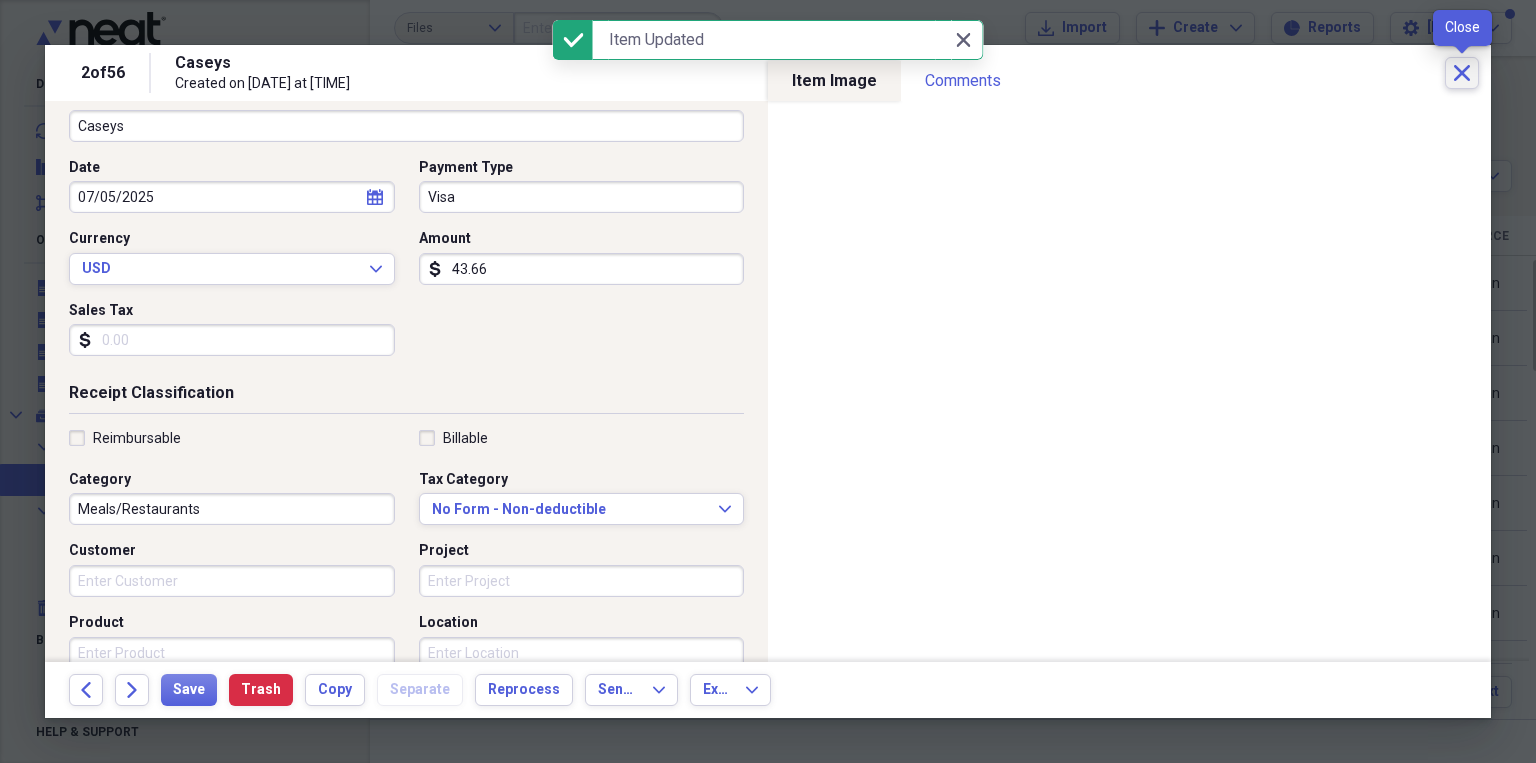 click 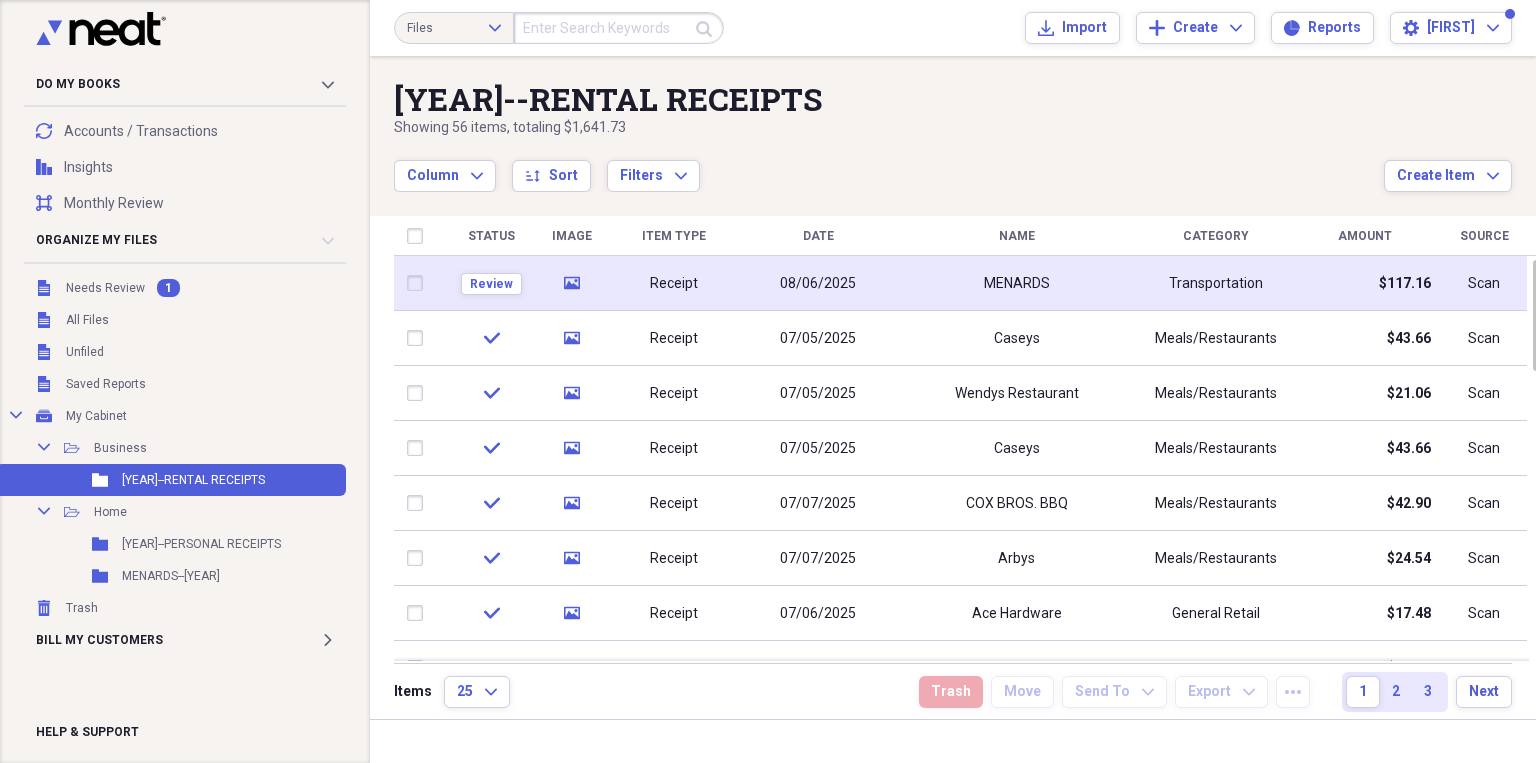 click on "Receipt" at bounding box center (674, 283) 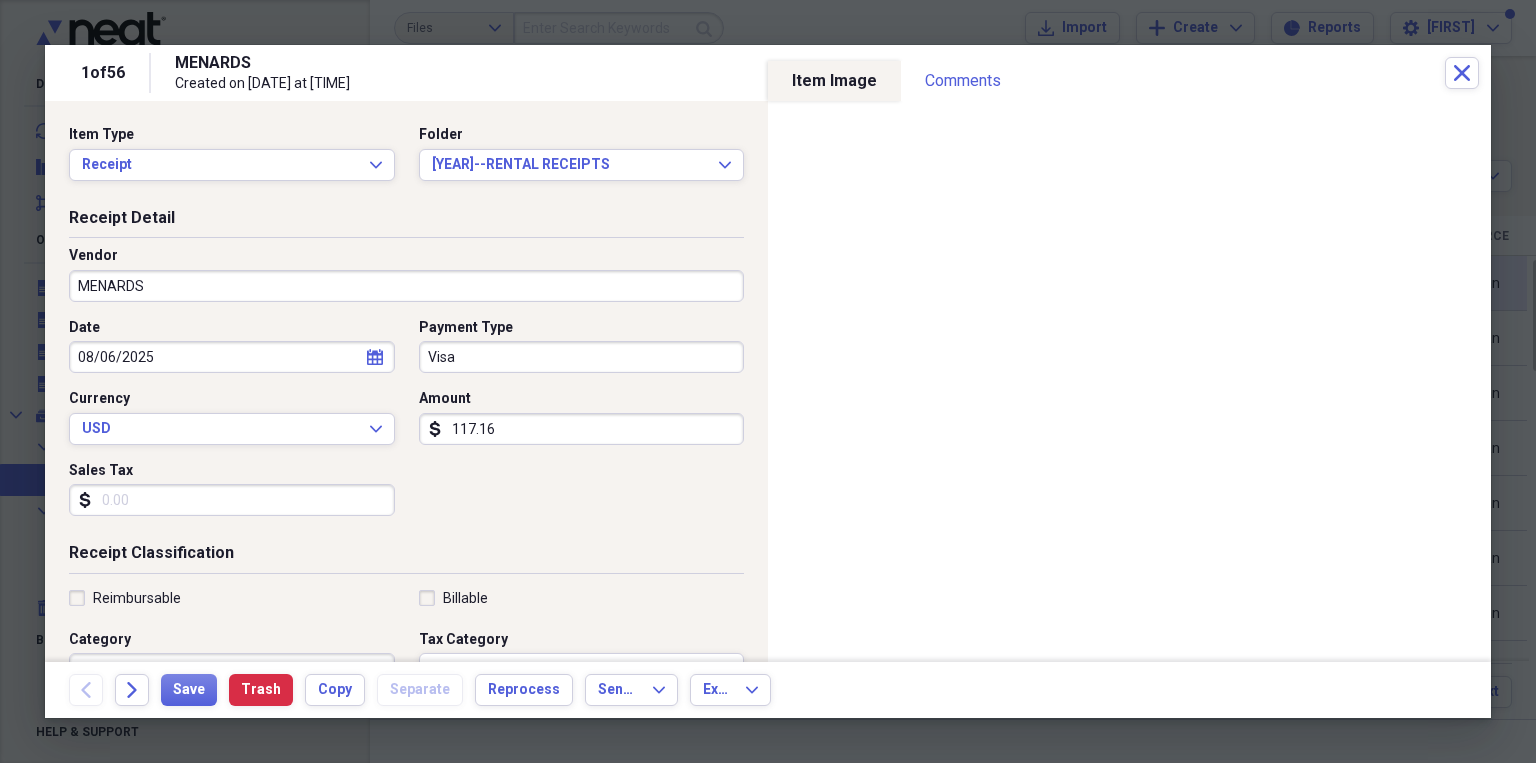 click on "MENARDS" at bounding box center [406, 286] 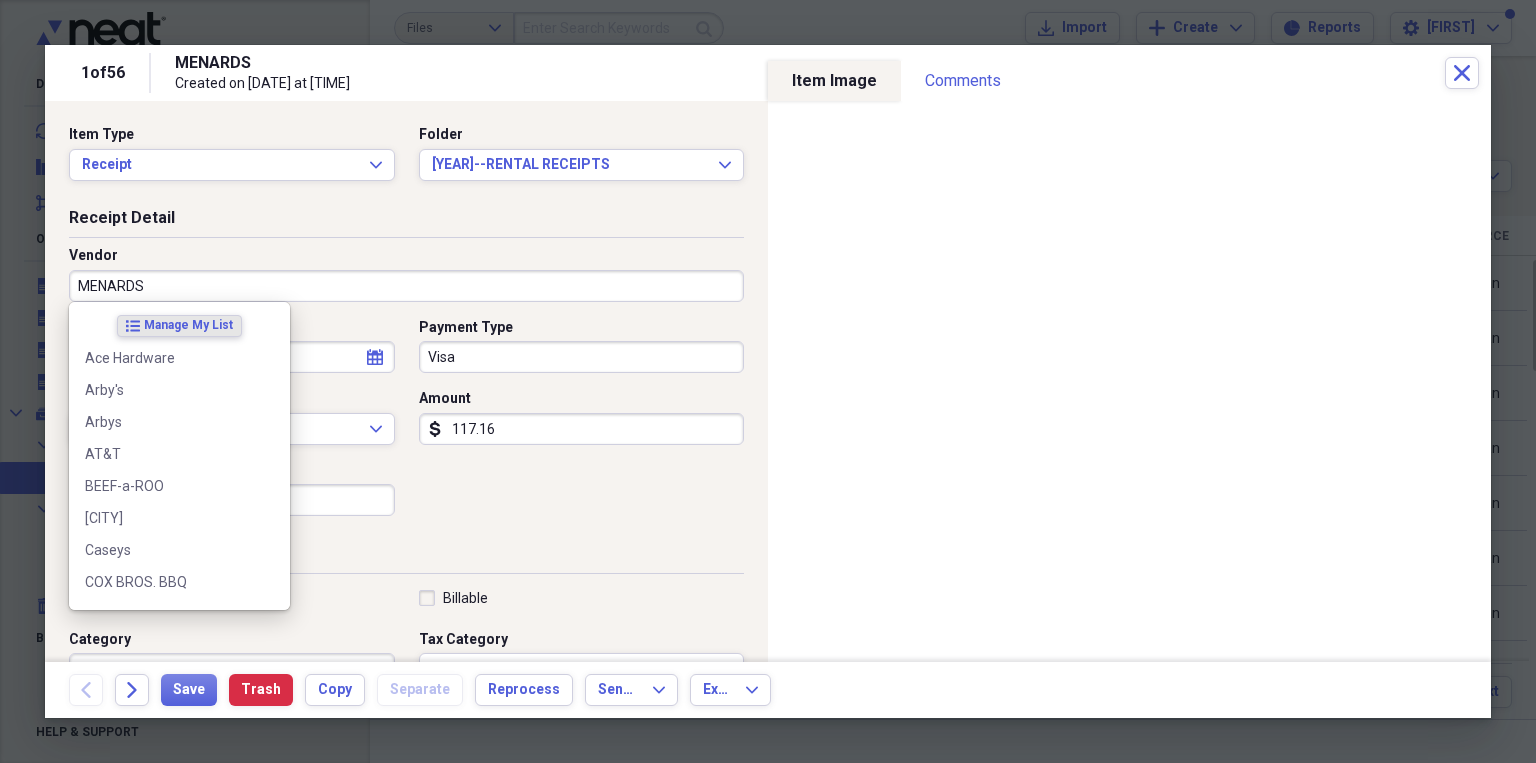 click on "Receipt Detail" at bounding box center (406, 222) 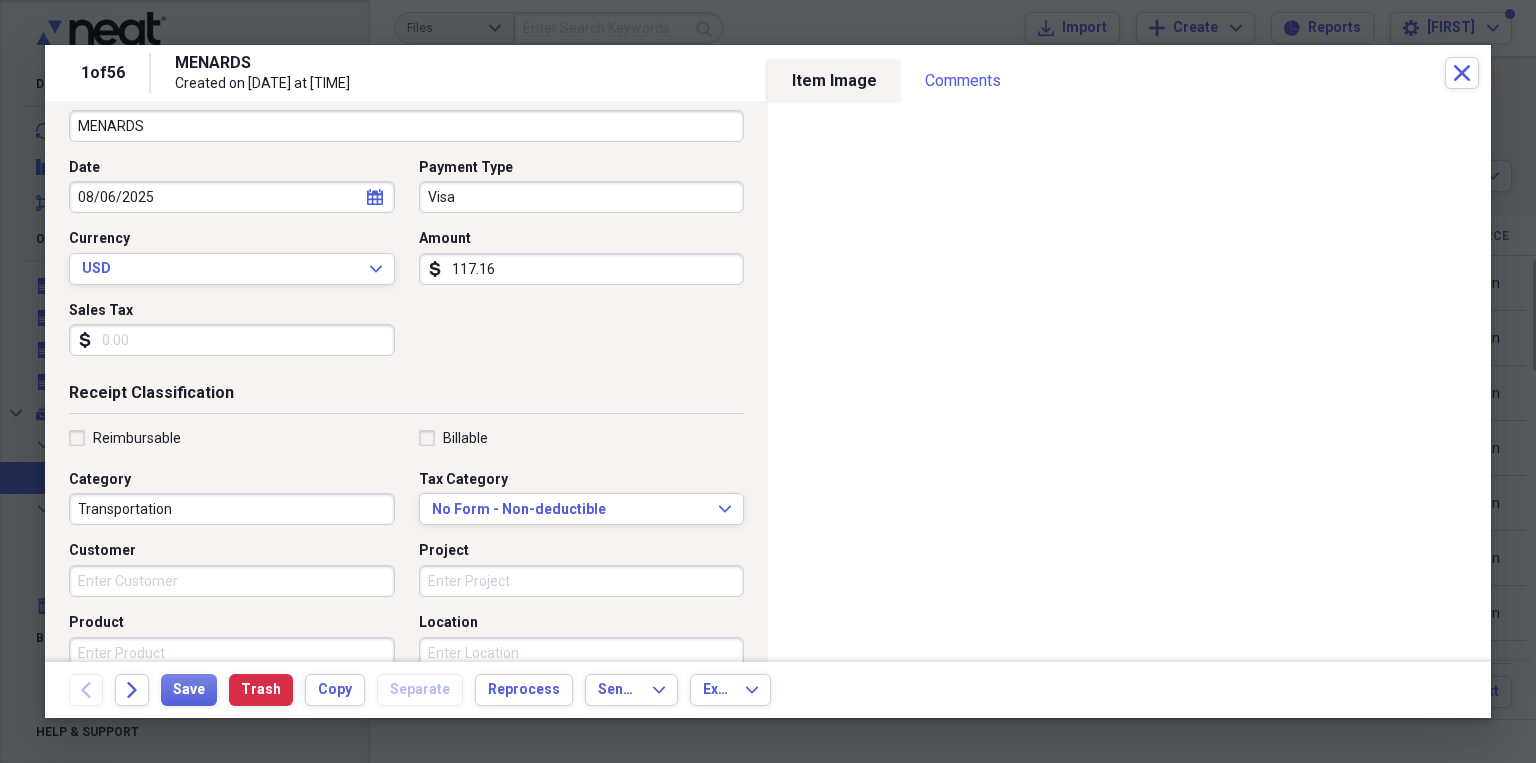 scroll, scrollTop: 240, scrollLeft: 0, axis: vertical 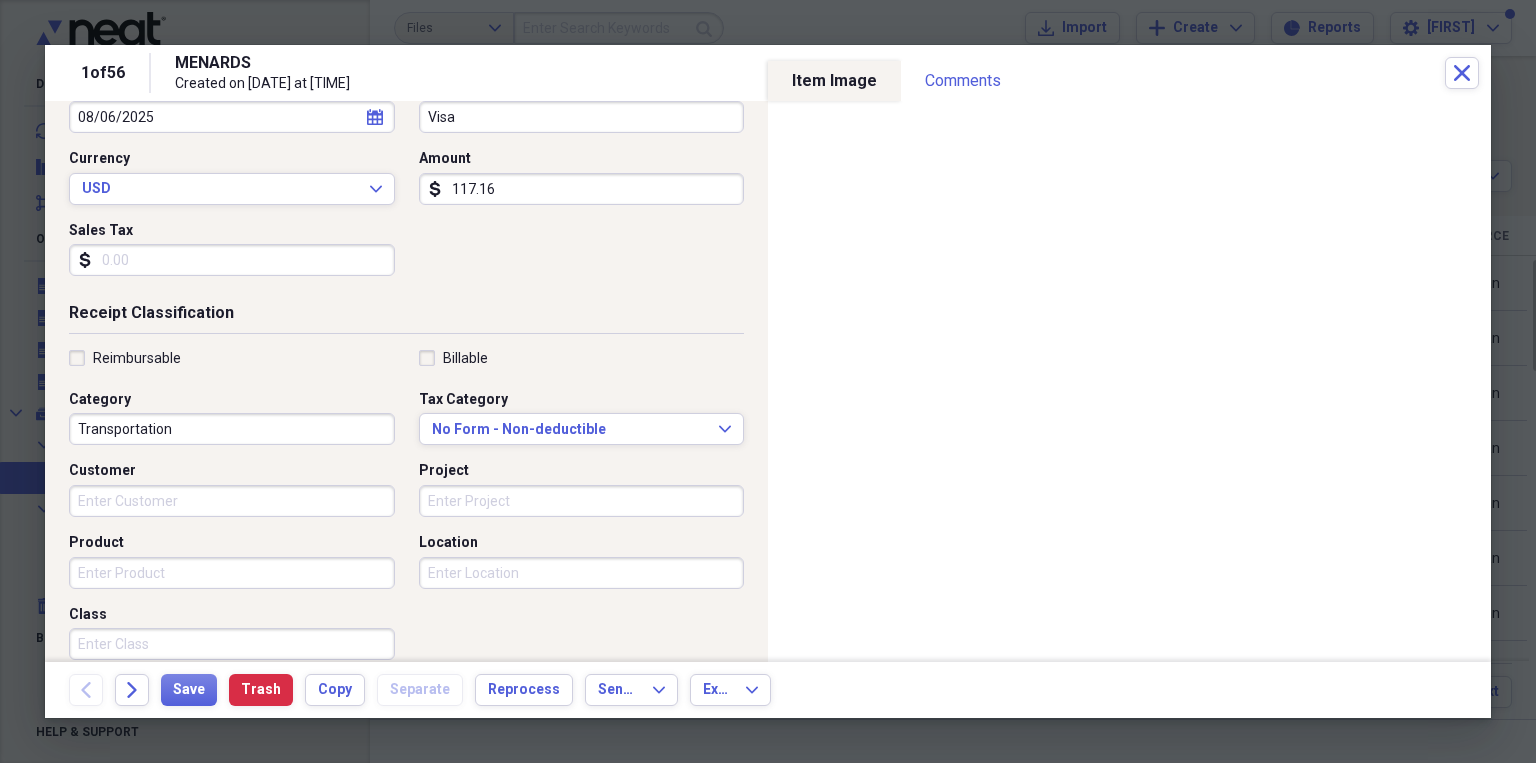 click on "Project" at bounding box center [582, 501] 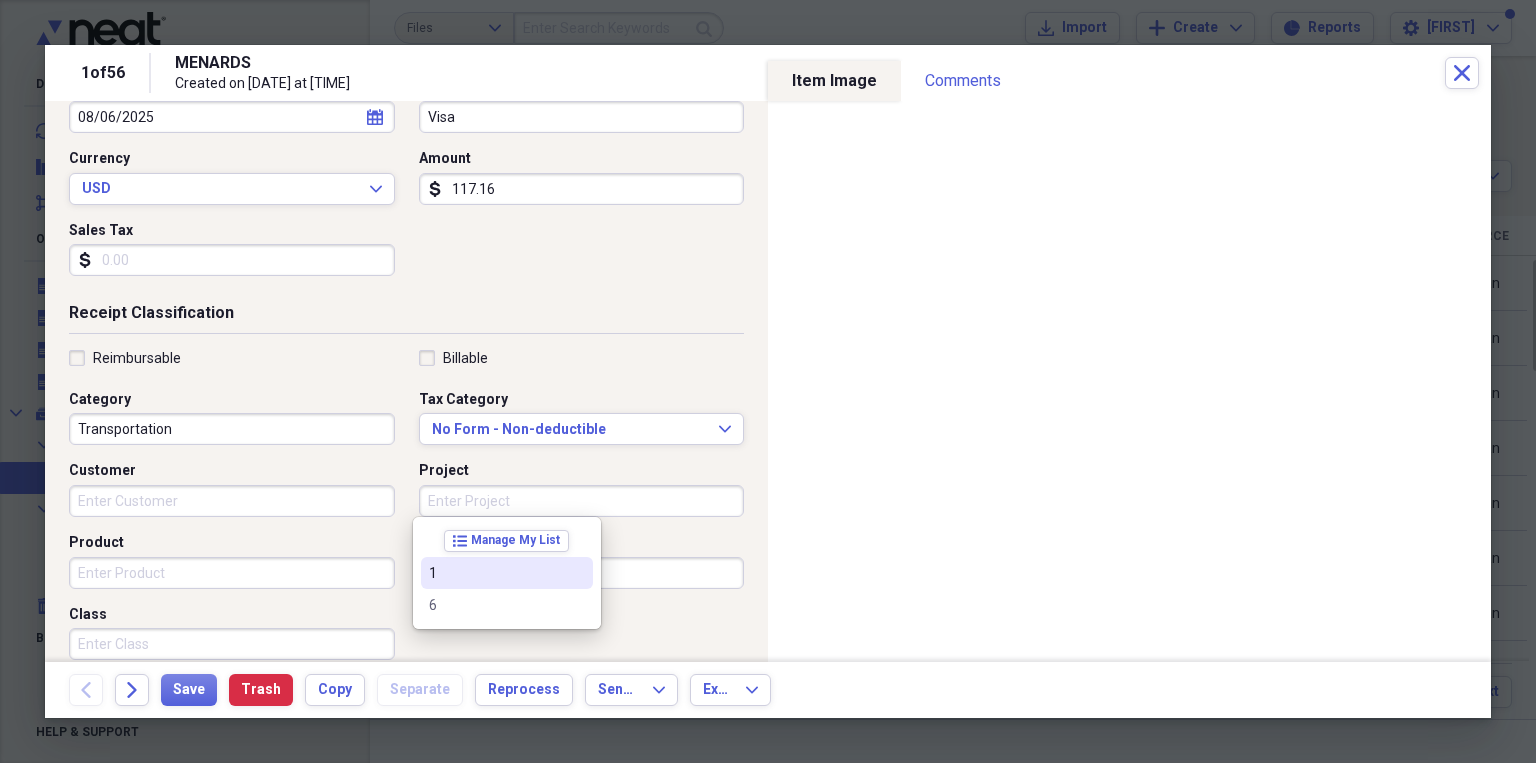 click on "1" at bounding box center [495, 573] 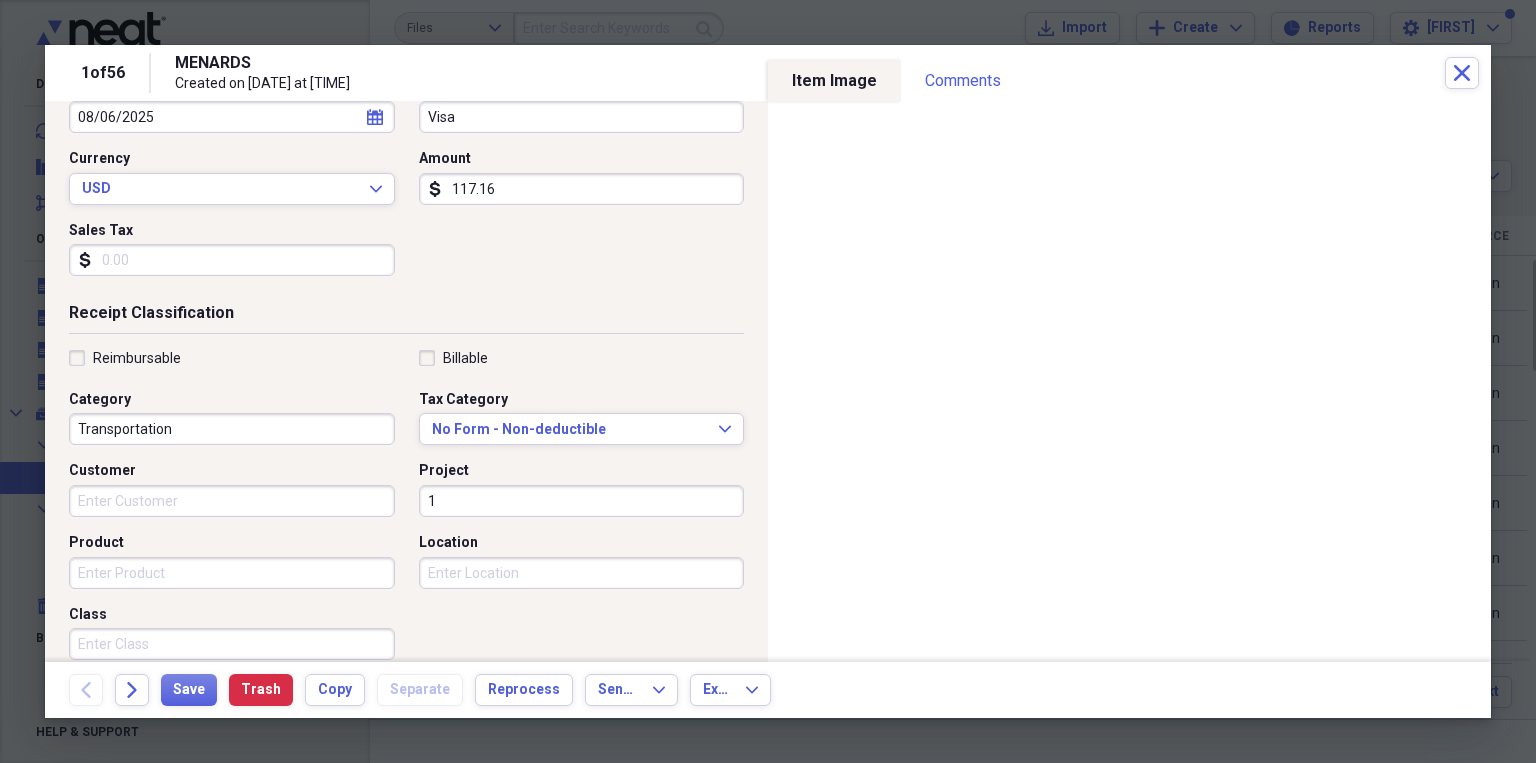 click on "Transportation" at bounding box center [232, 429] 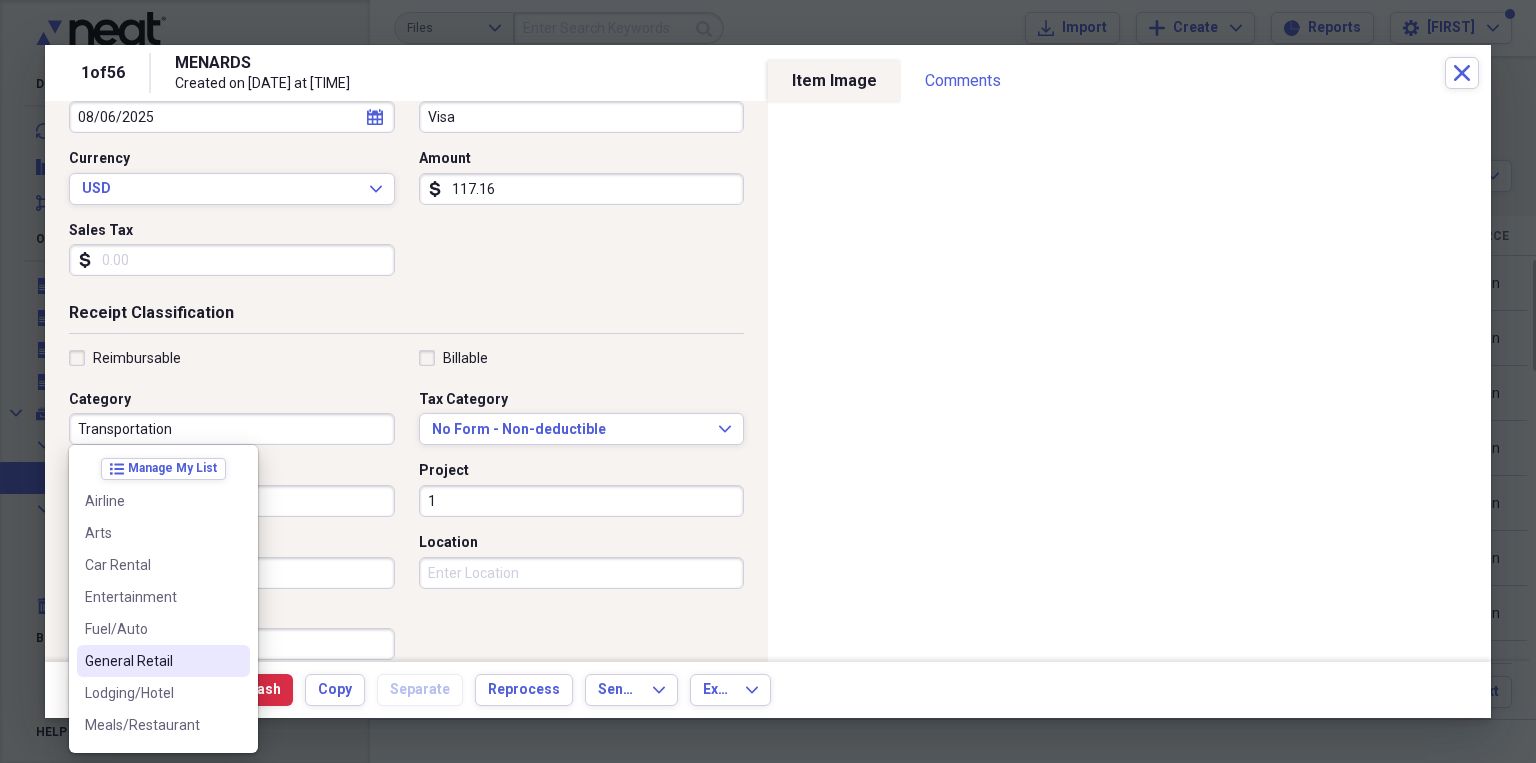 click on "General Retail" at bounding box center [151, 661] 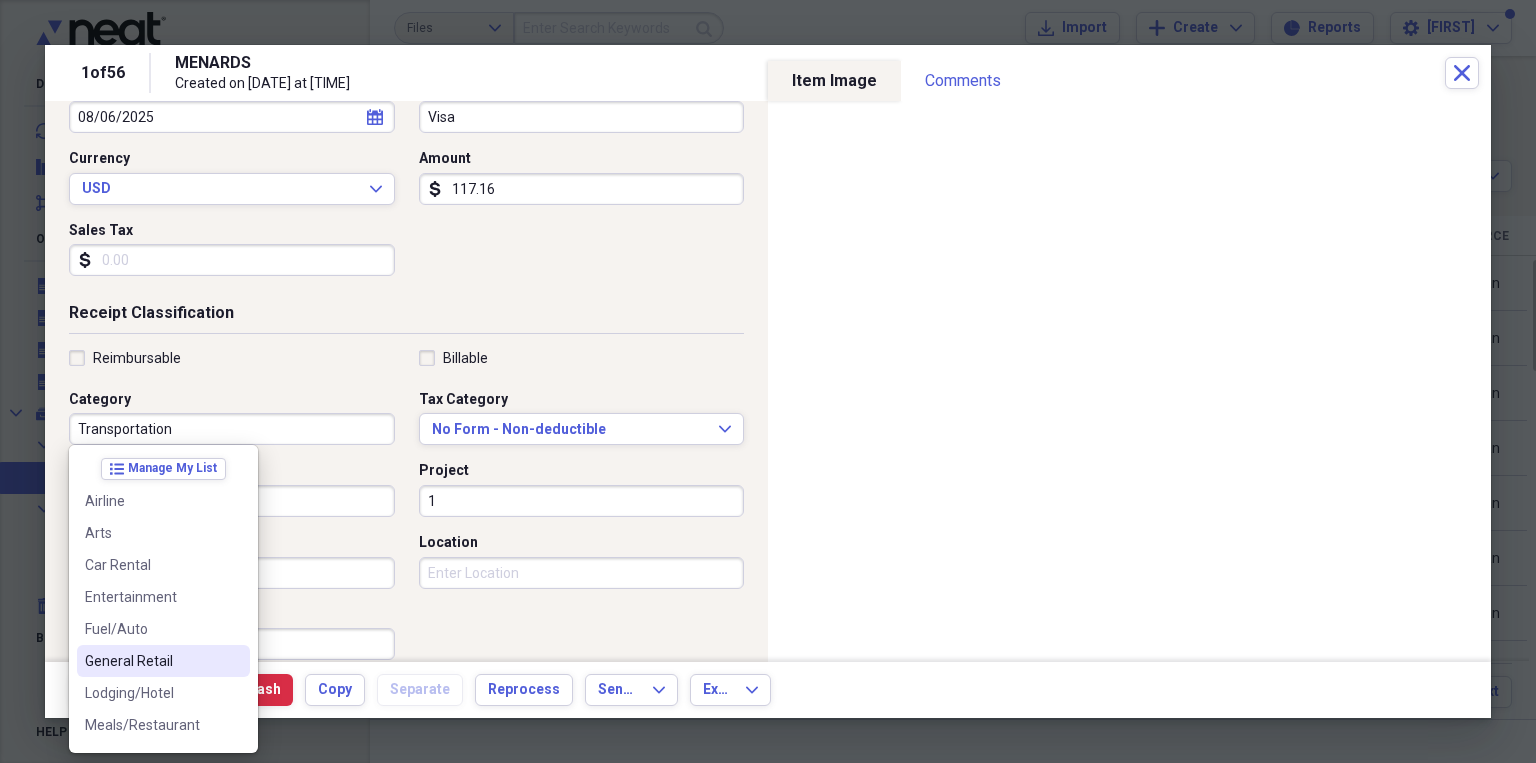 type on "General Retail" 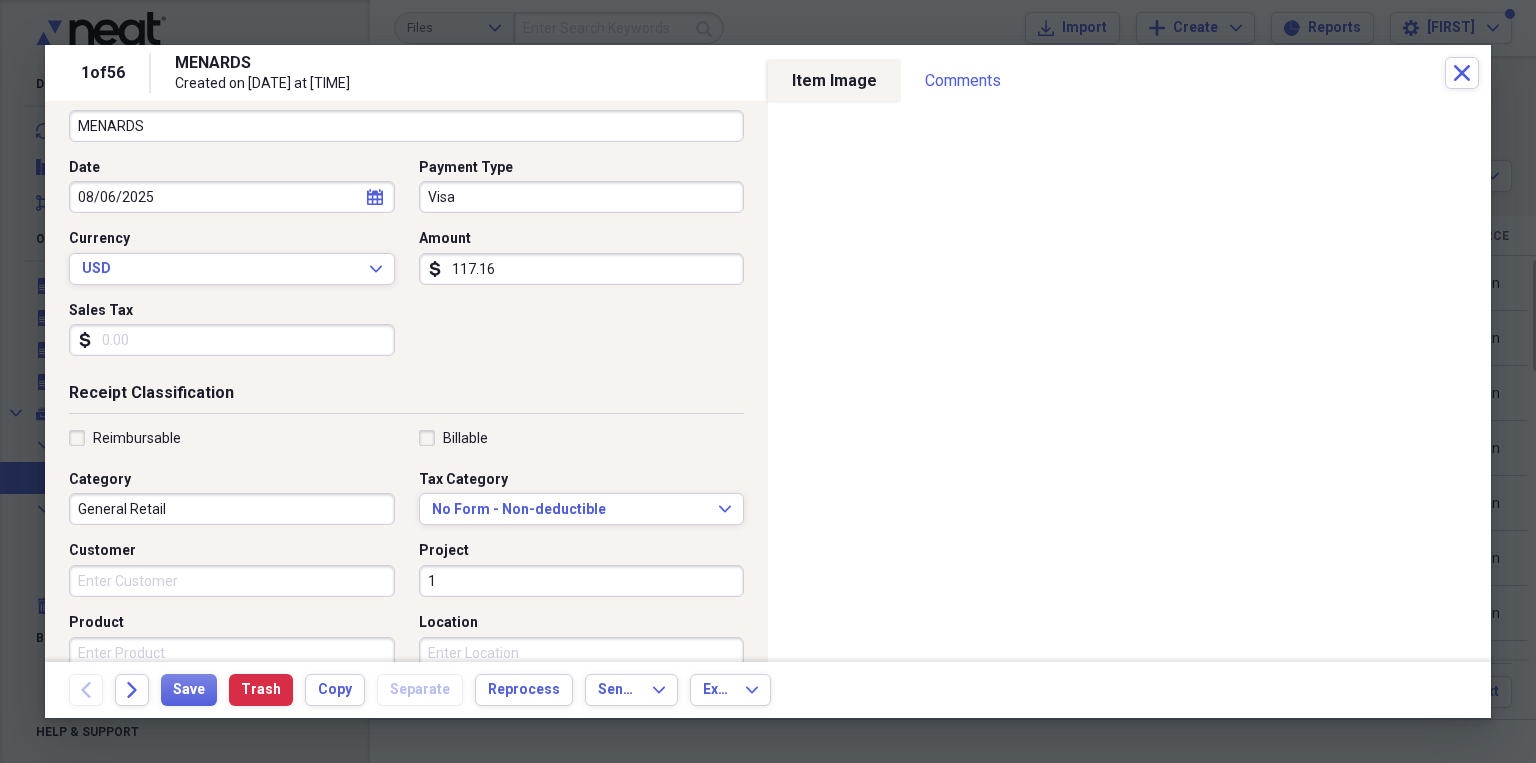 scroll, scrollTop: 80, scrollLeft: 0, axis: vertical 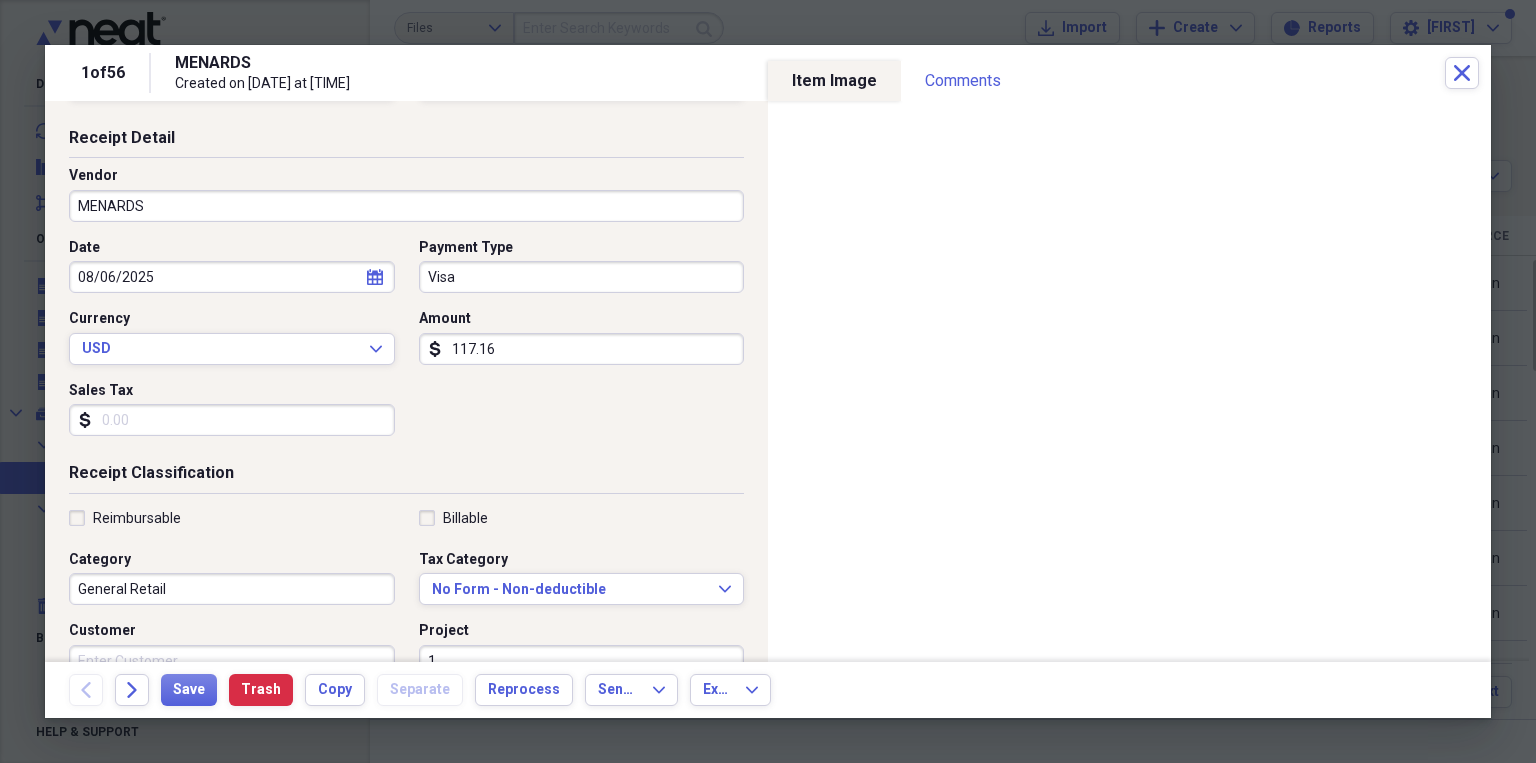 click on "Sales Tax" at bounding box center (232, 420) 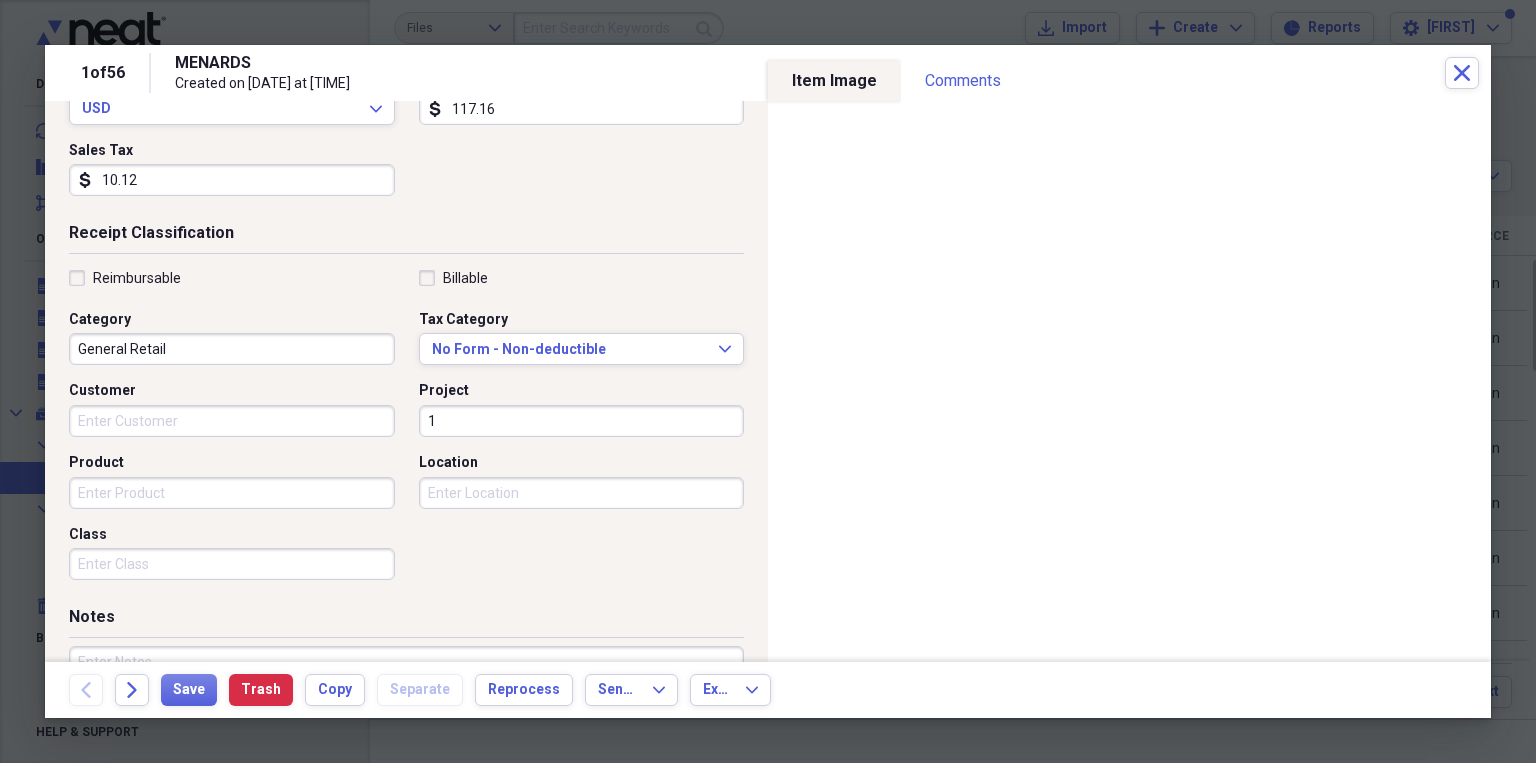 scroll, scrollTop: 400, scrollLeft: 0, axis: vertical 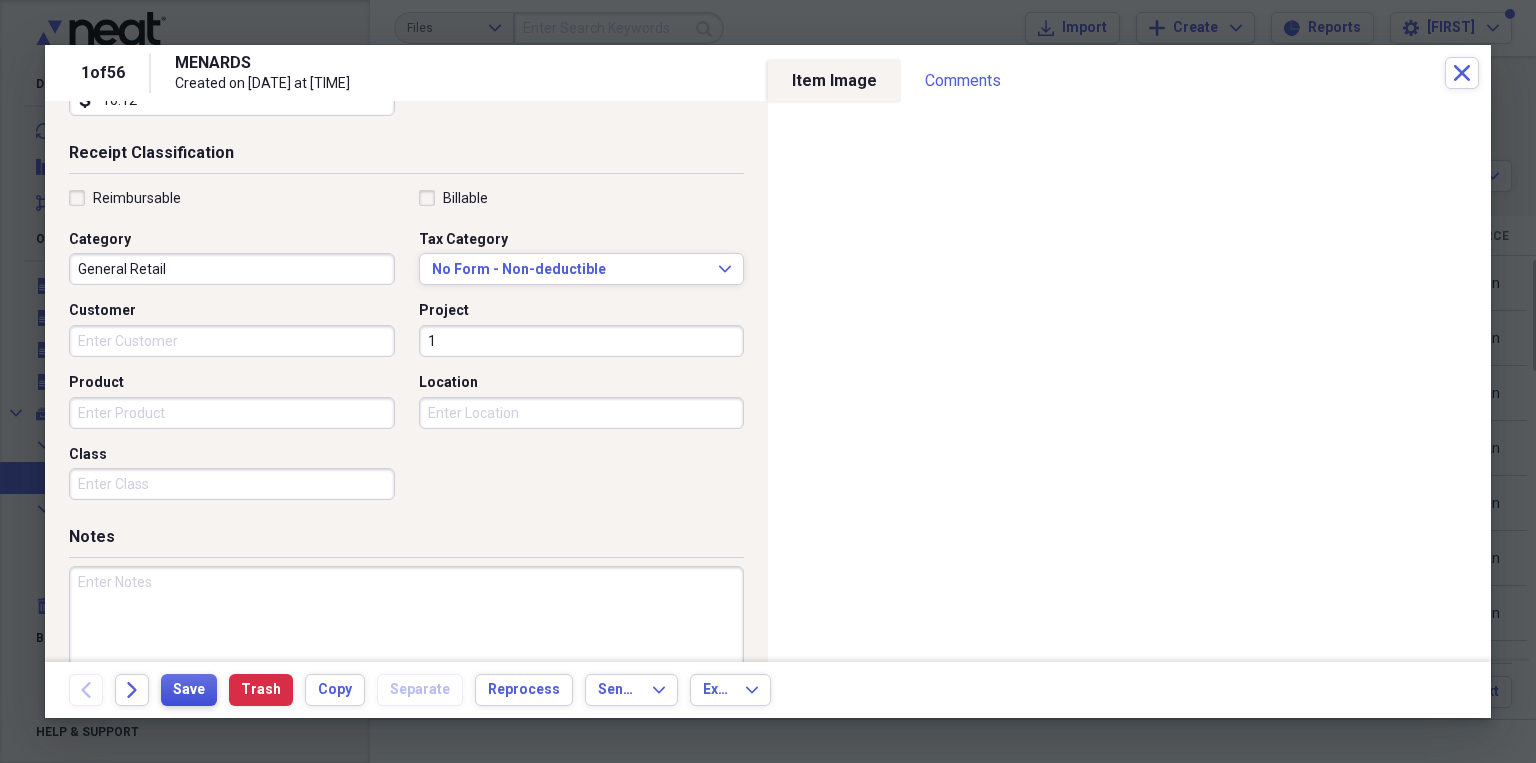 type on "10.12" 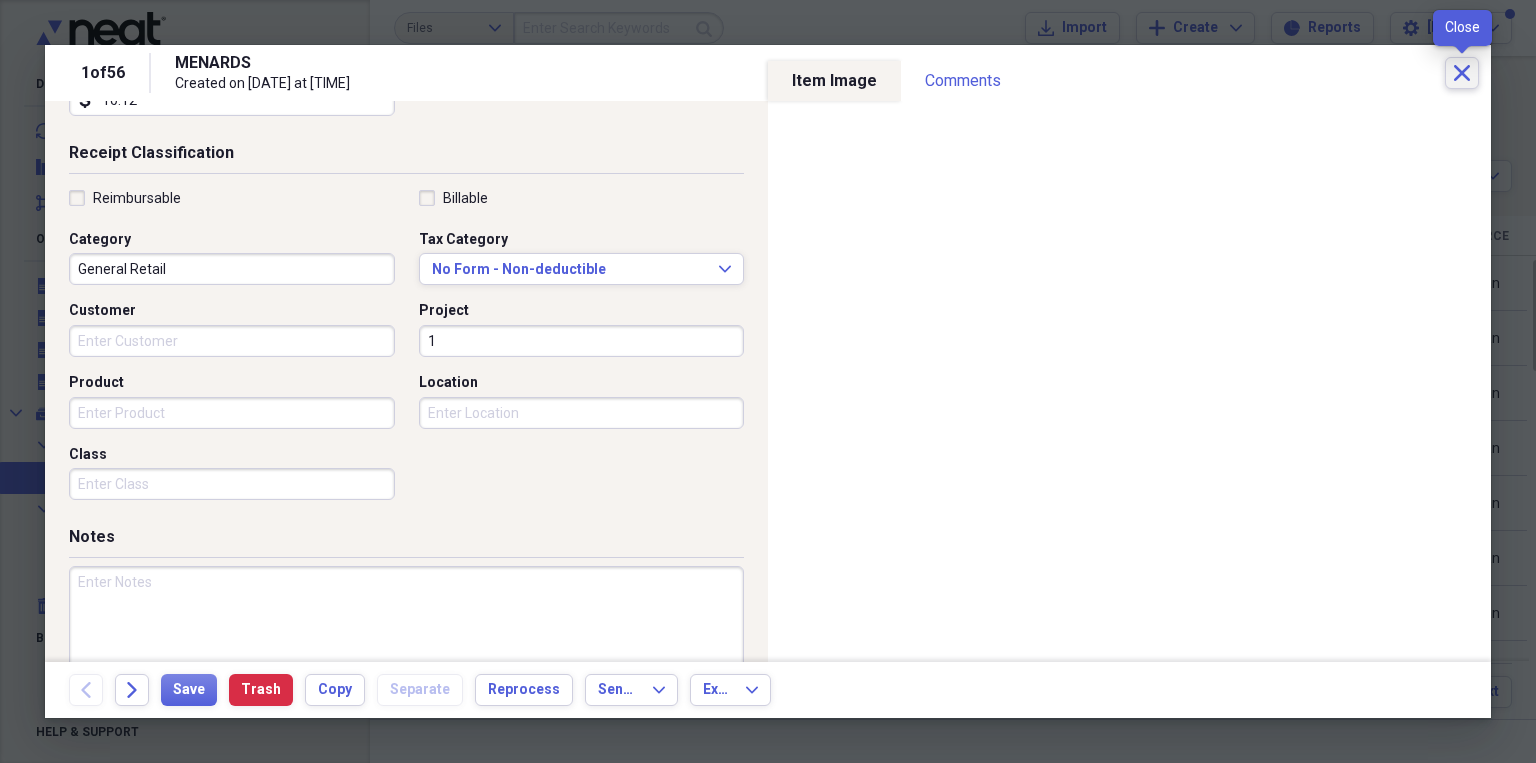 click on "Close" 